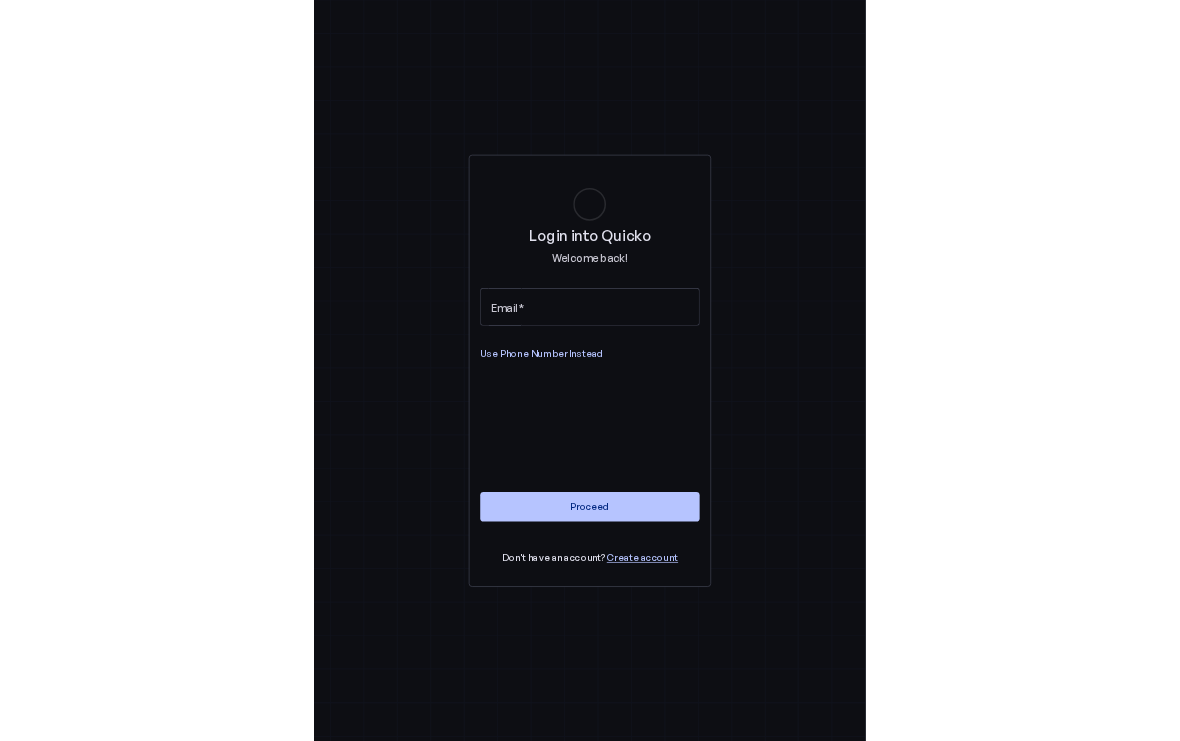 scroll, scrollTop: 0, scrollLeft: 0, axis: both 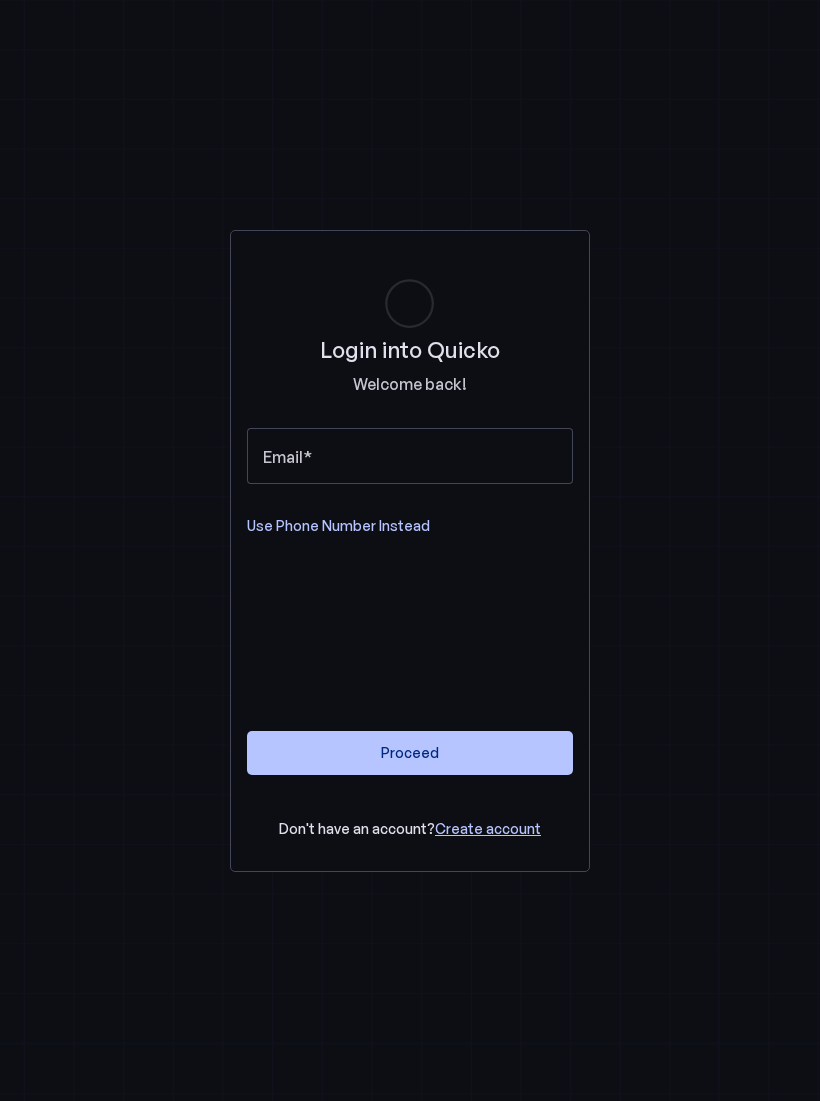 click on "Email" at bounding box center [410, 456] 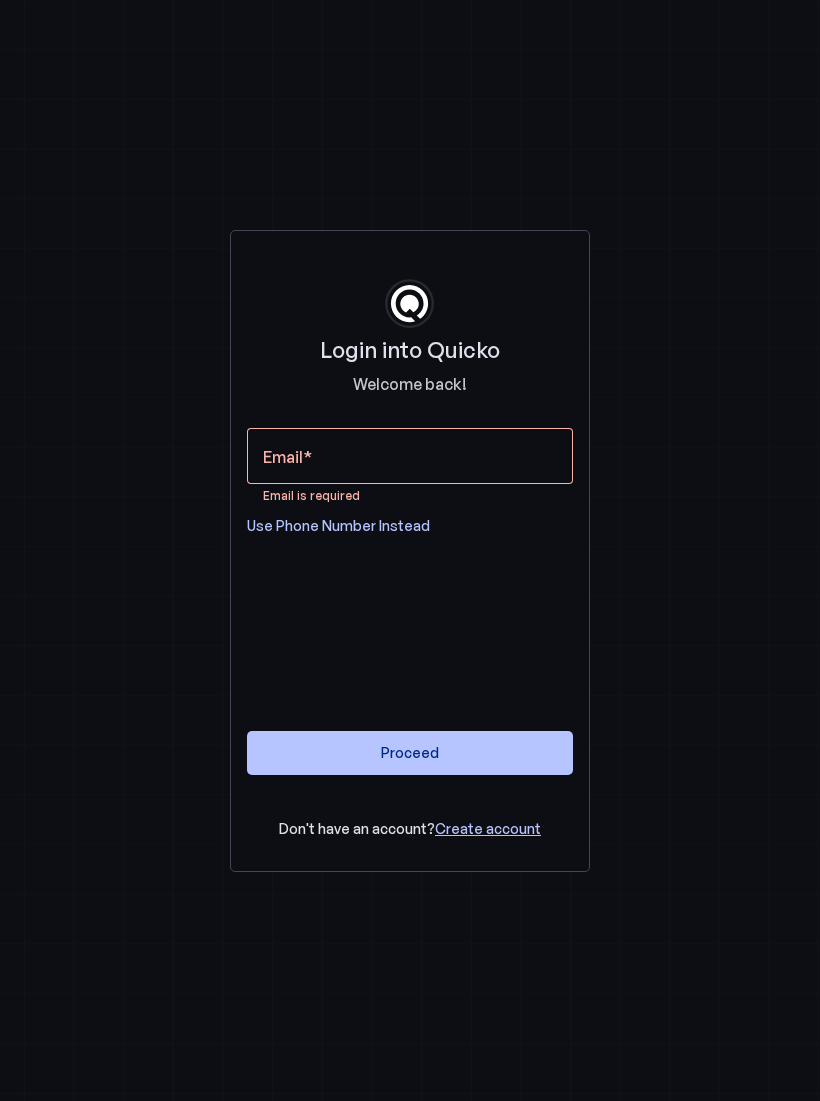 click on "Email Email is required Use Phone Number Instead" at bounding box center (410, 482) 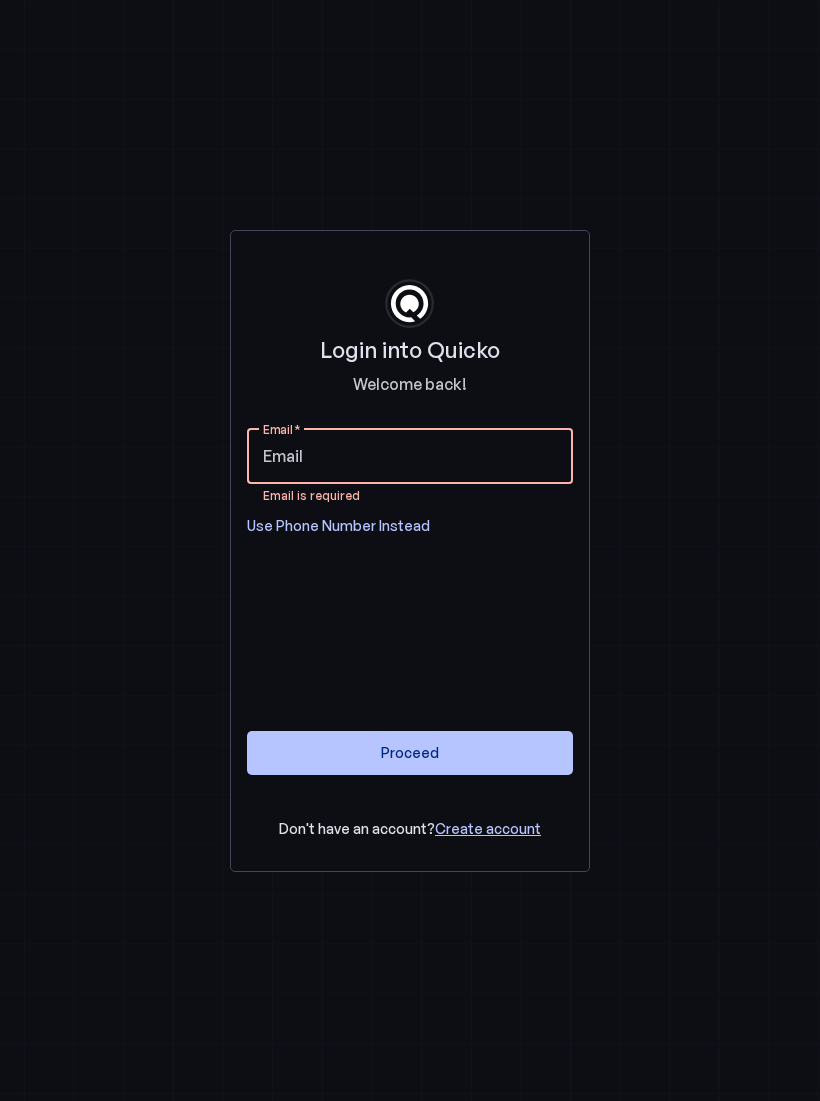 click on "Use Phone Number Instead" at bounding box center (338, 526) 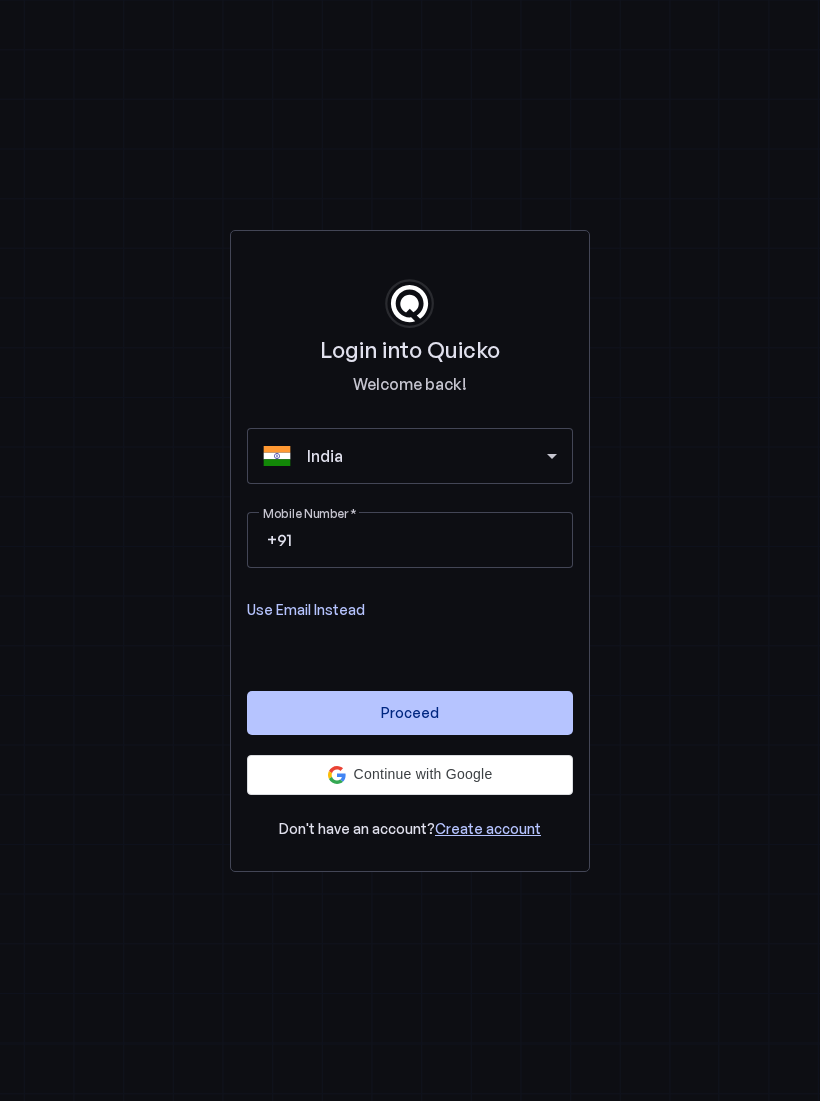 click on "Mobile Number" at bounding box center [426, 540] 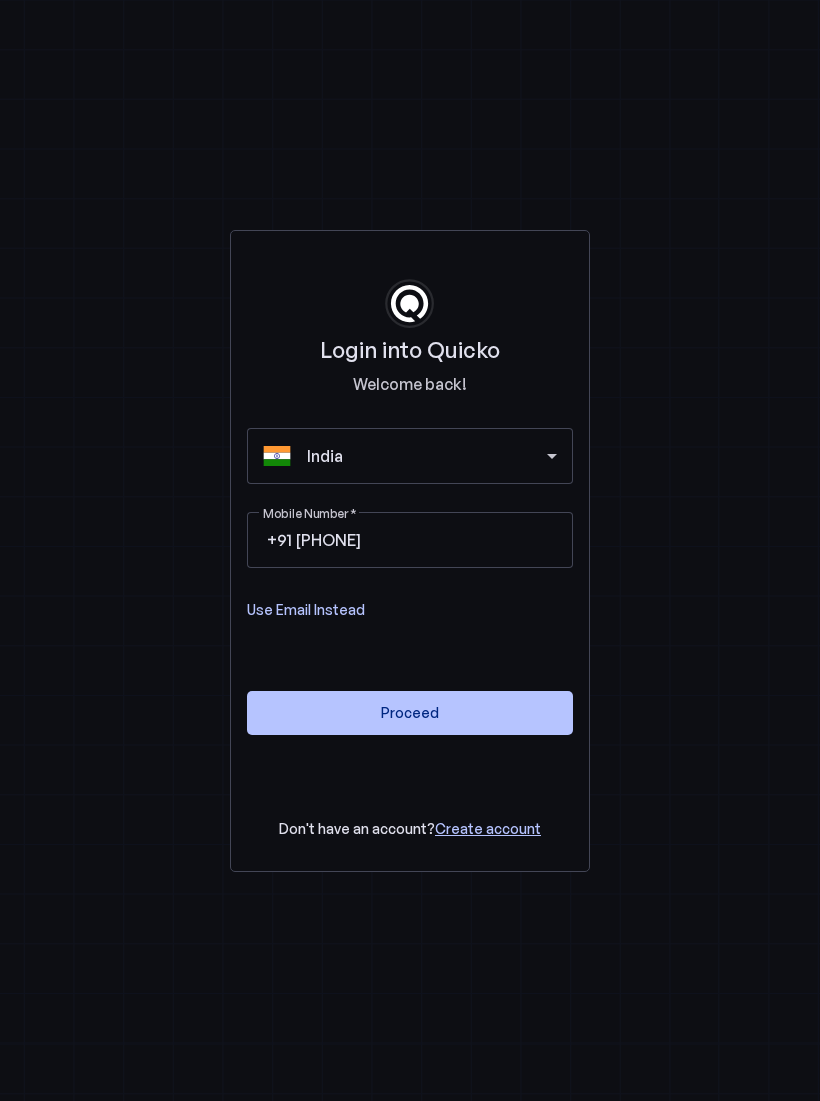 click at bounding box center (410, 713) 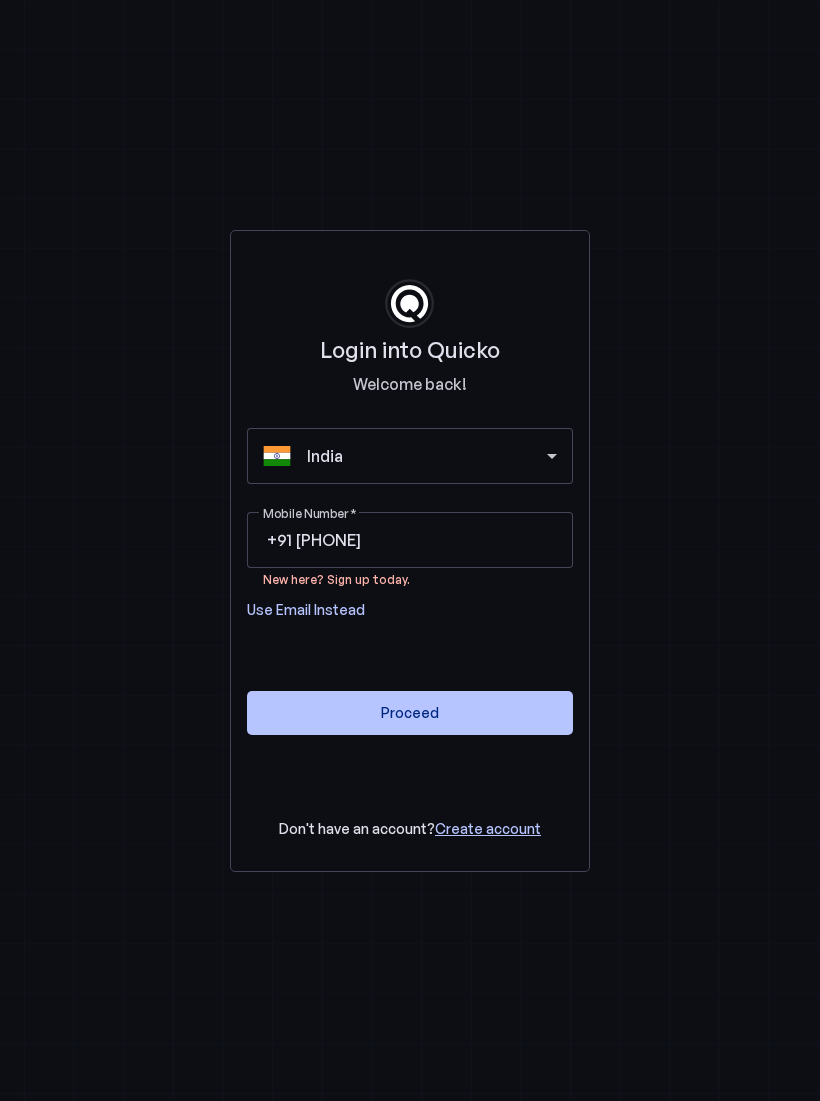 click on "[PHONE]" at bounding box center [426, 540] 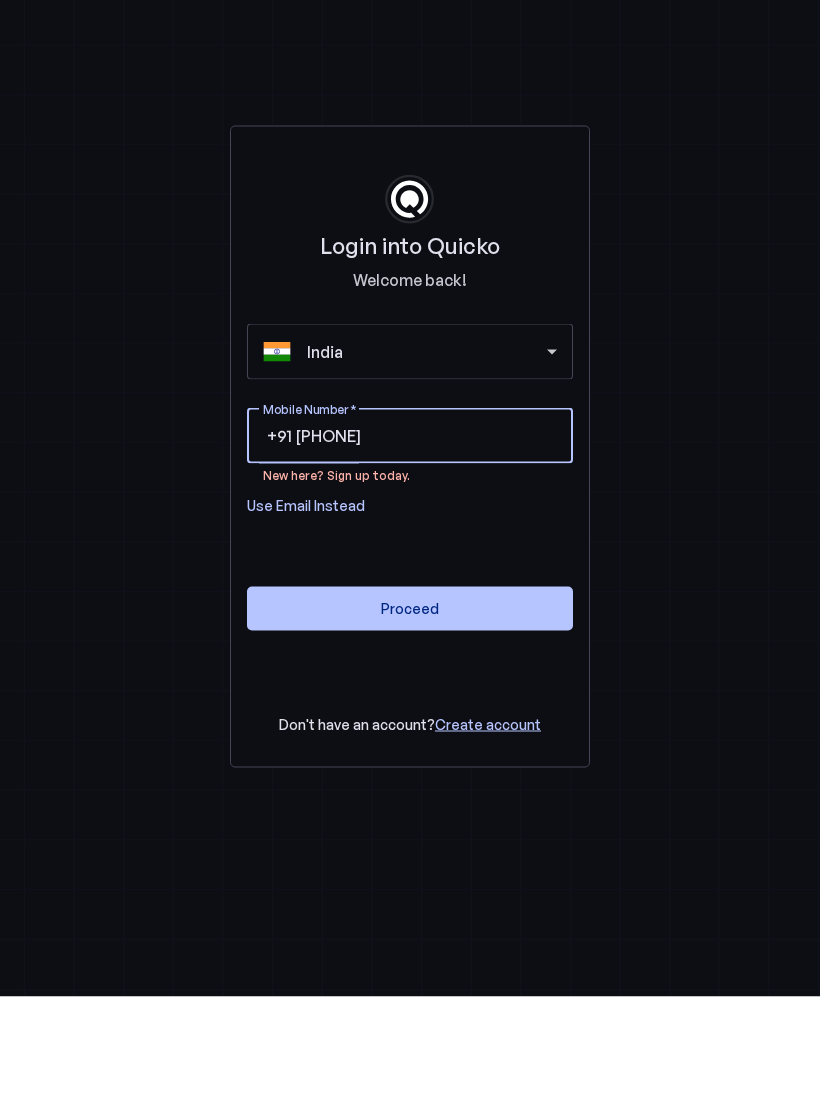click on "Create account" at bounding box center (488, 828) 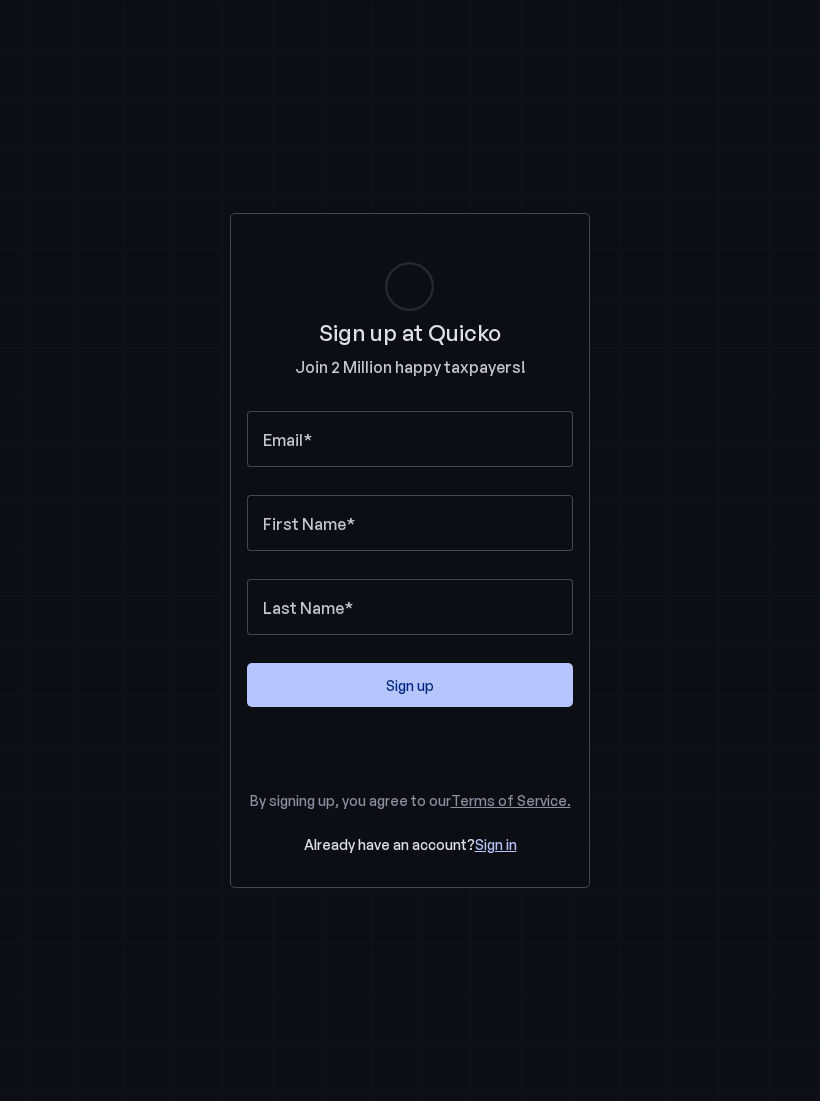 click on "Sign in" at bounding box center [496, 844] 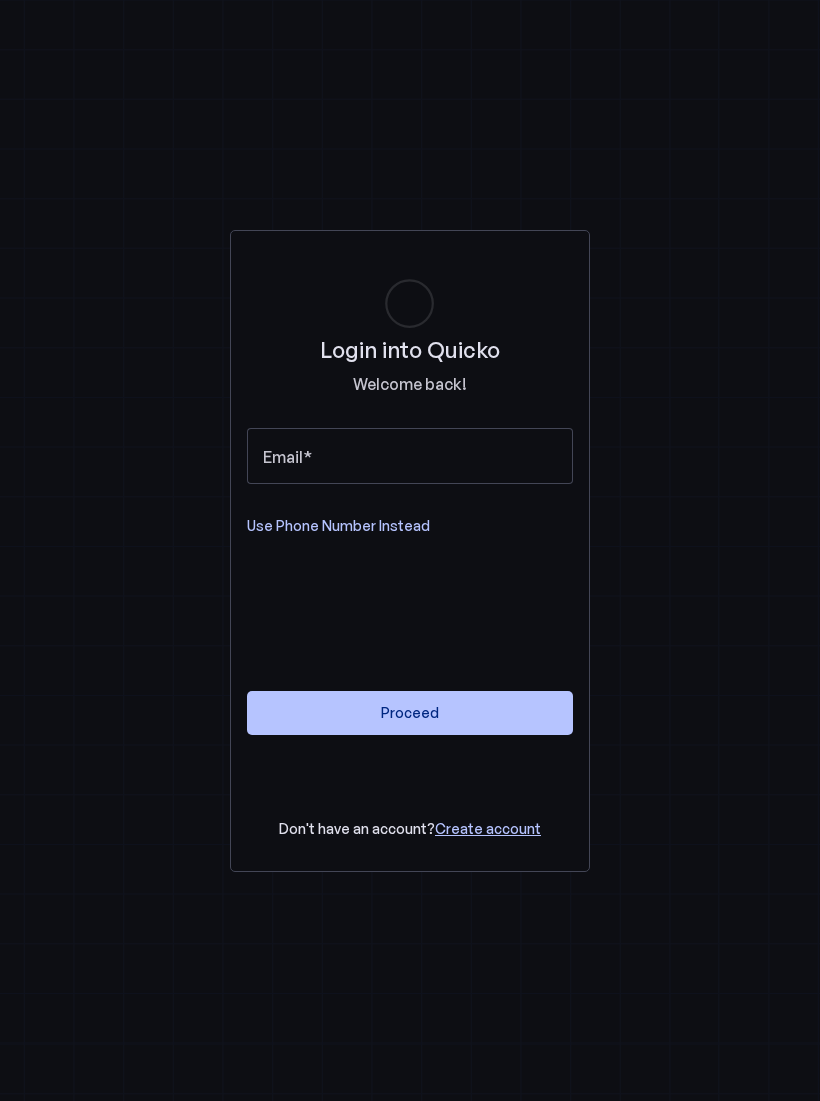 click on "Email" at bounding box center [410, 456] 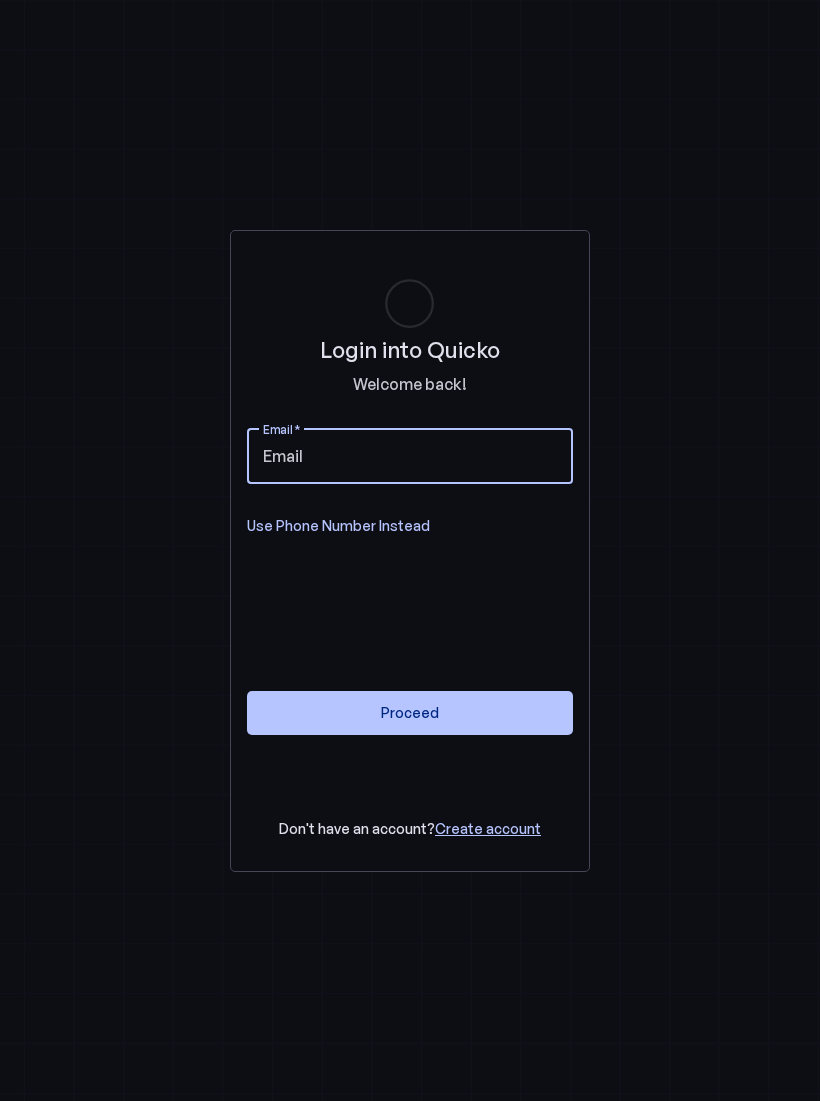 click at bounding box center (410, 713) 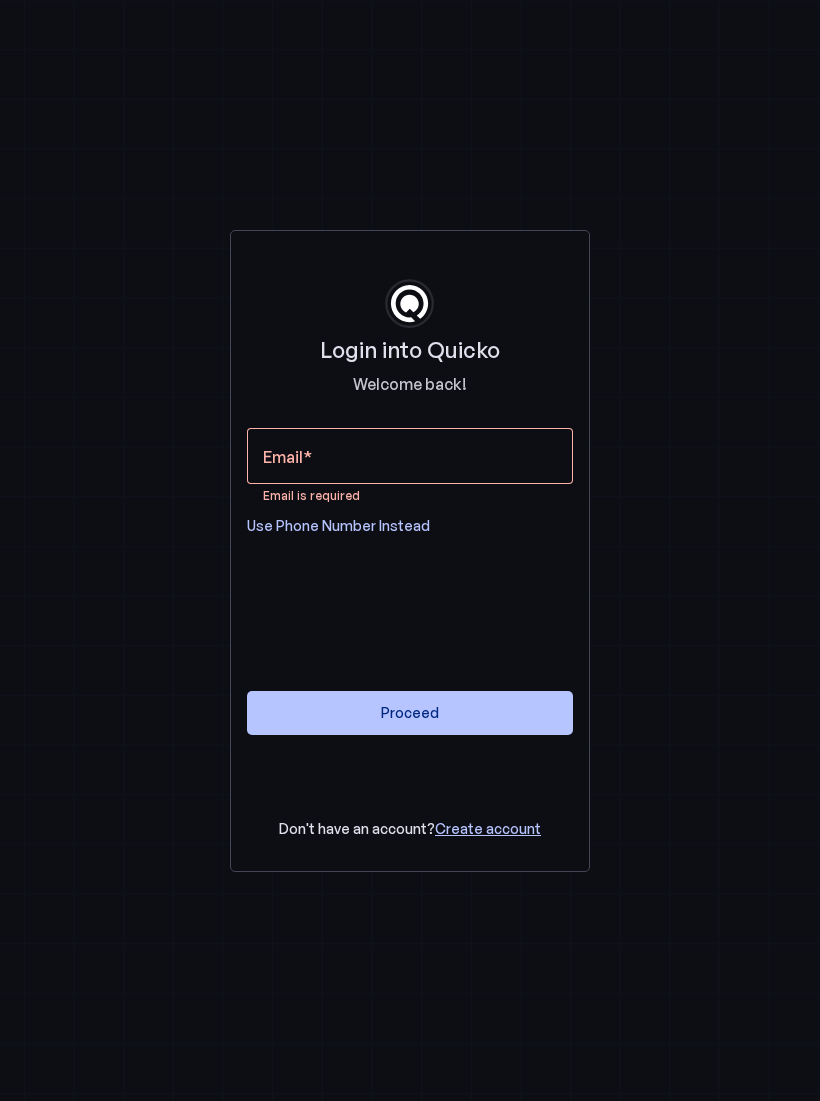 click at bounding box center (410, 456) 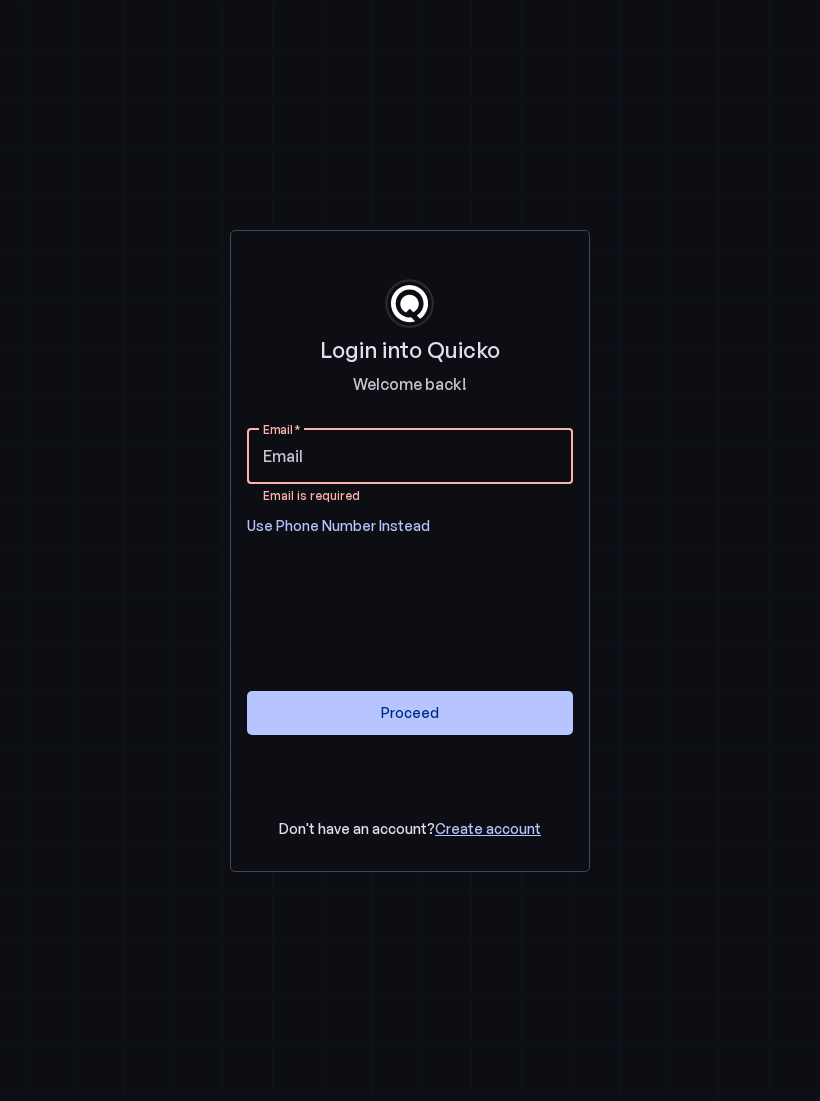 click on "Email" at bounding box center [410, 456] 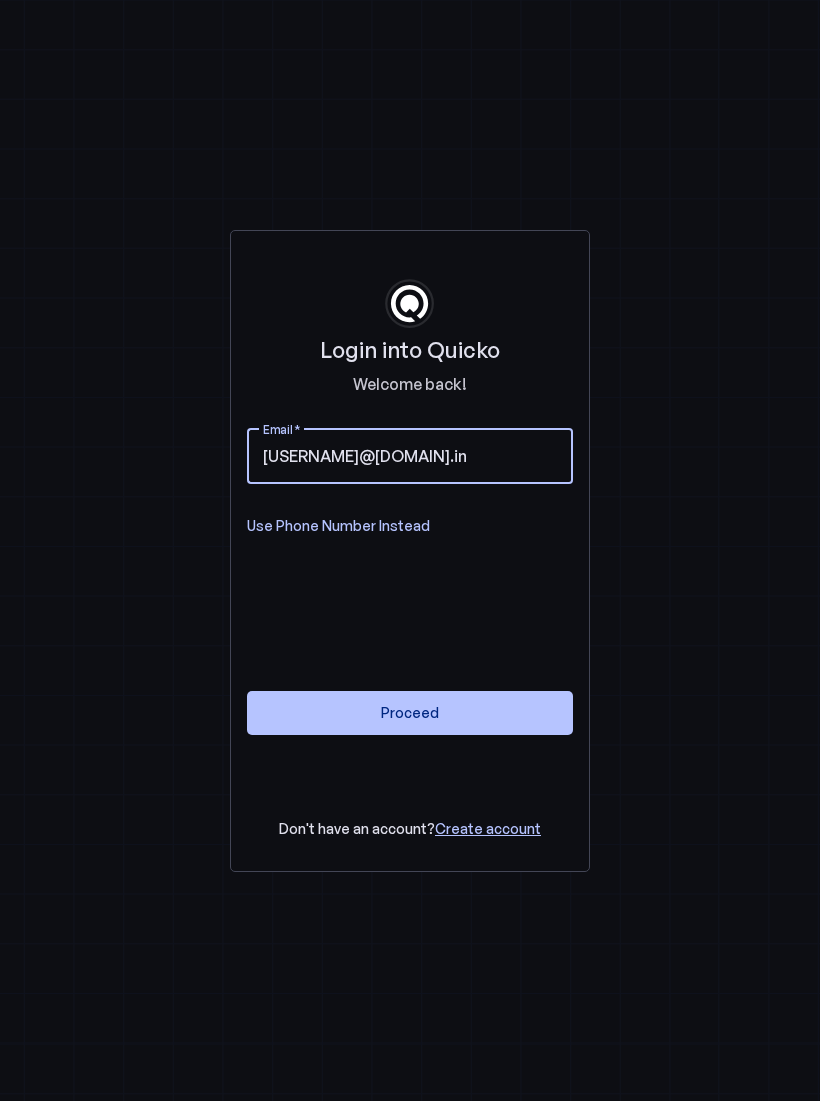 type on "[USERNAME]@[DOMAIN].in" 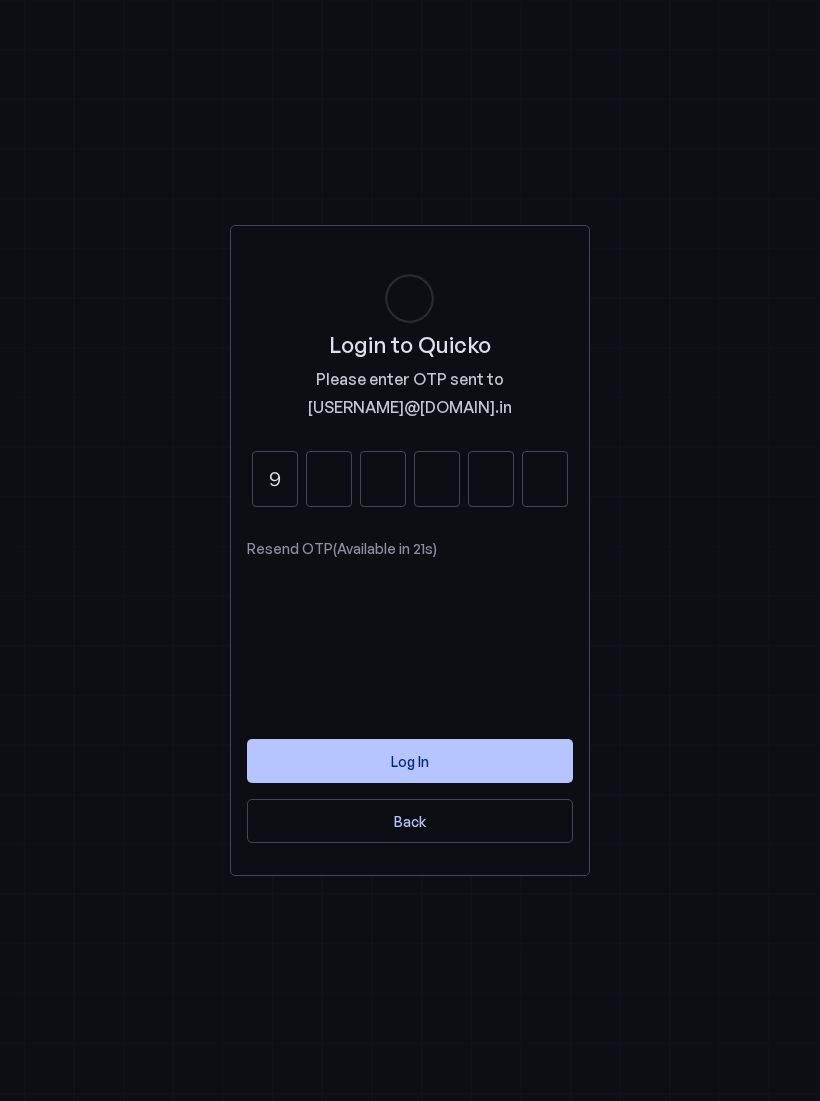 type on "9" 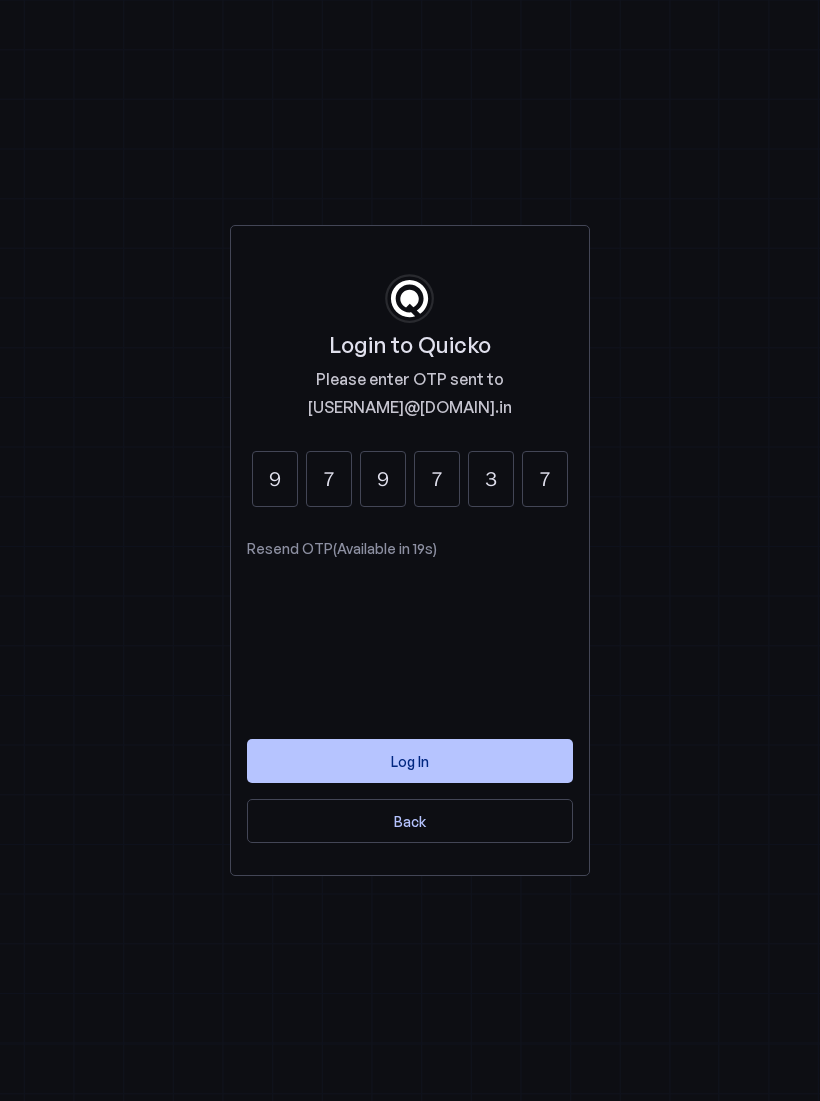 click on "9" at bounding box center [275, 479] 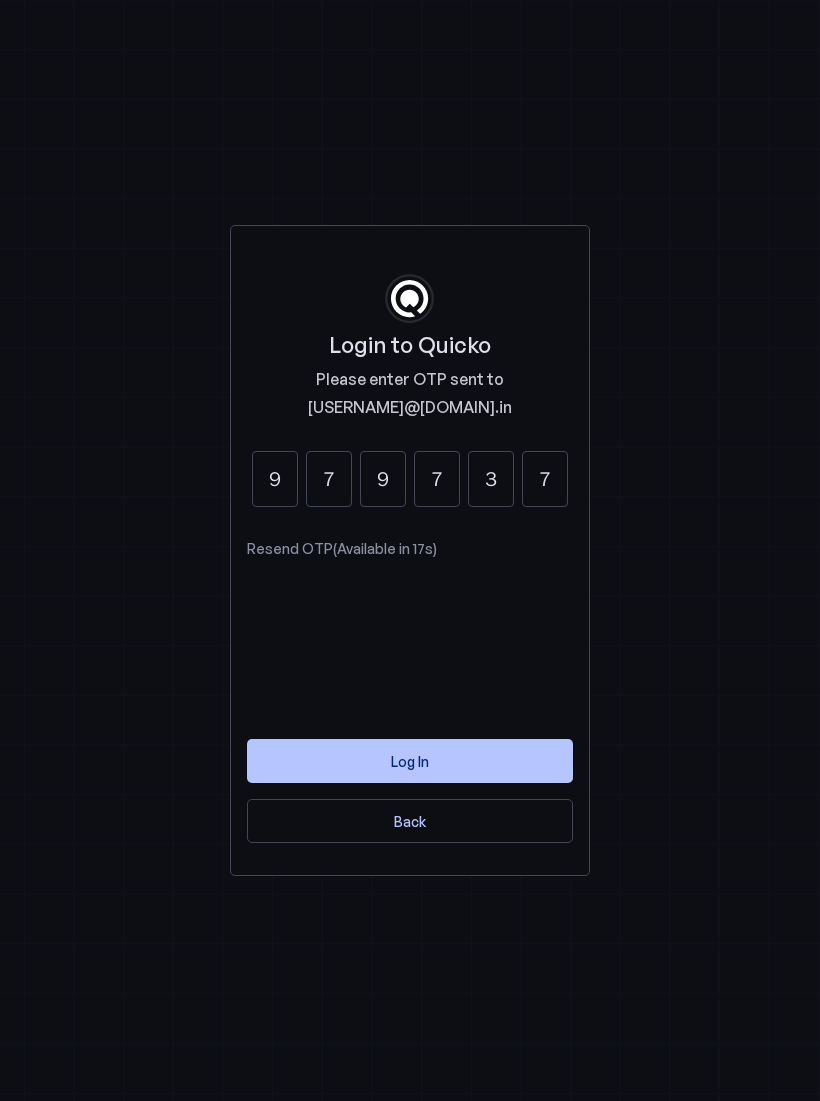click on "9" at bounding box center [383, 479] 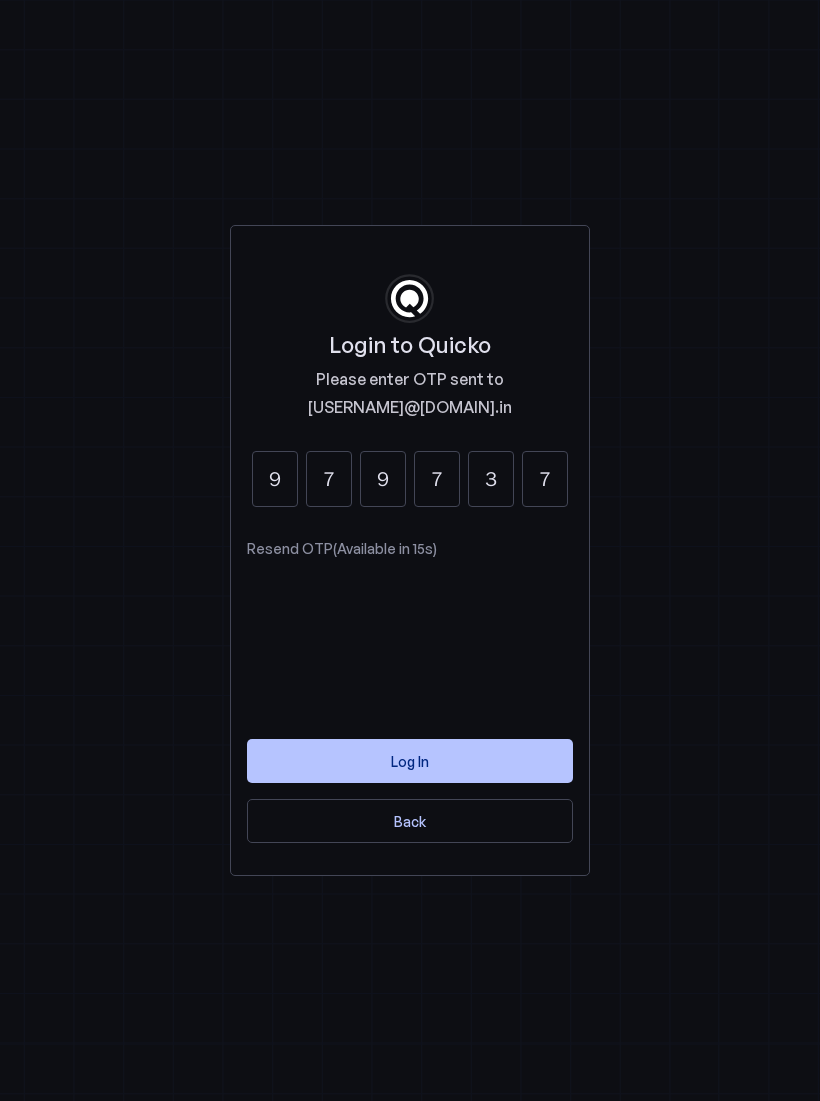 click on "7" at bounding box center (545, 479) 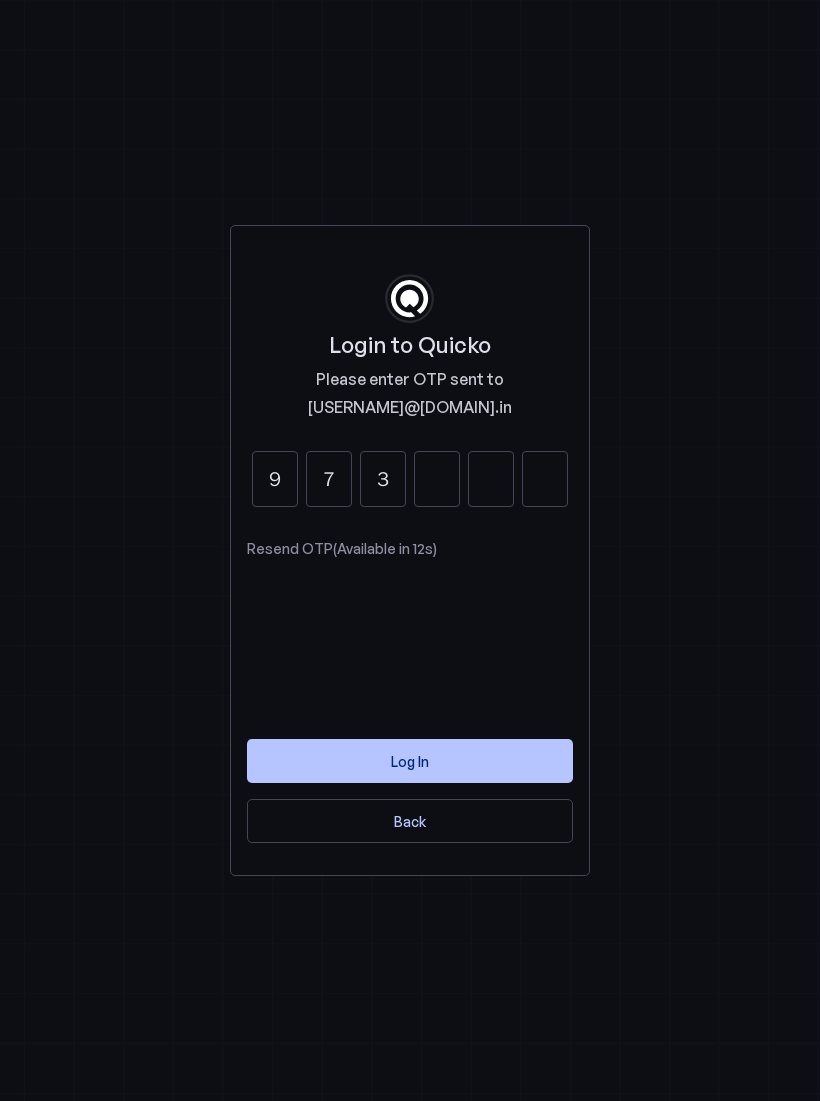 type on "3" 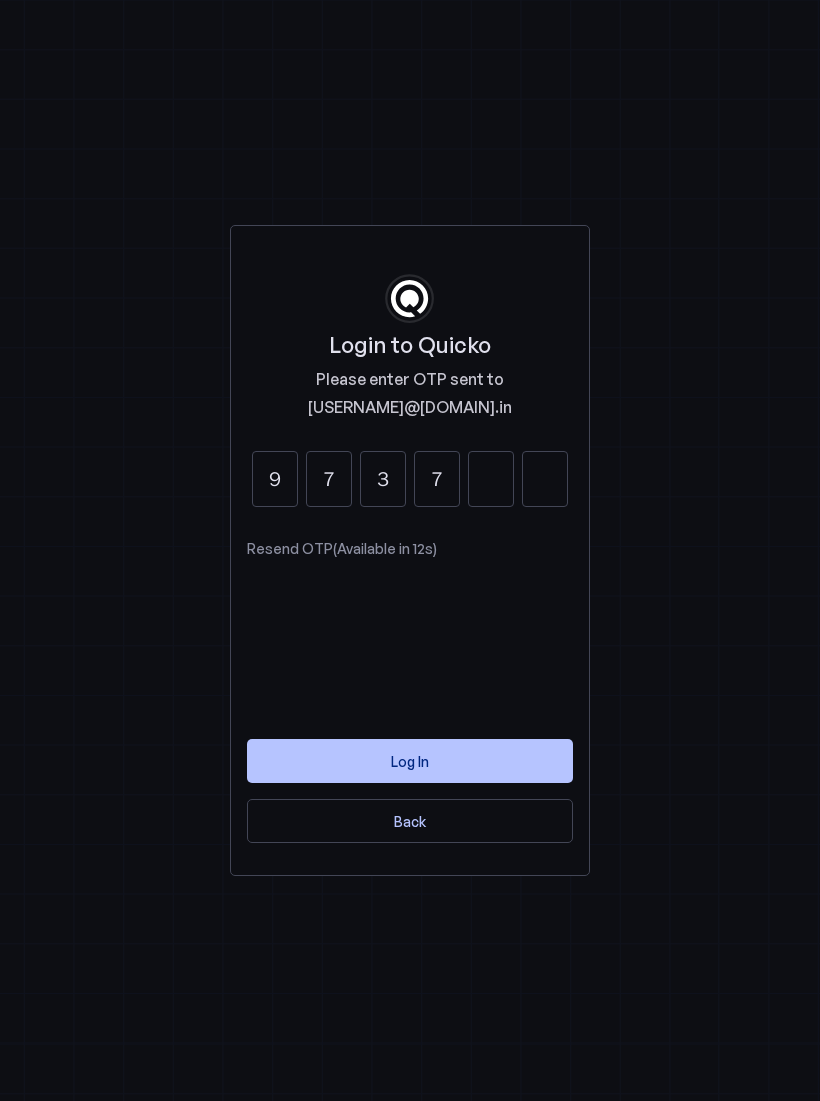 type on "7" 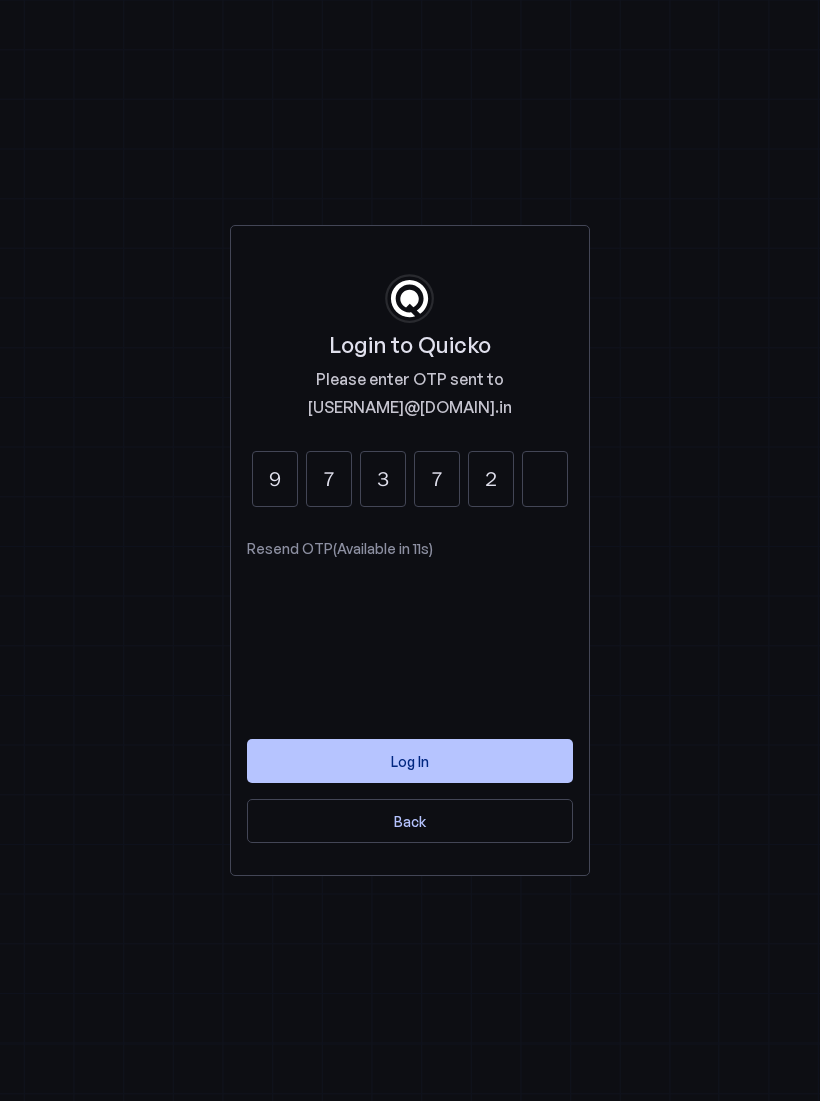 type on "2" 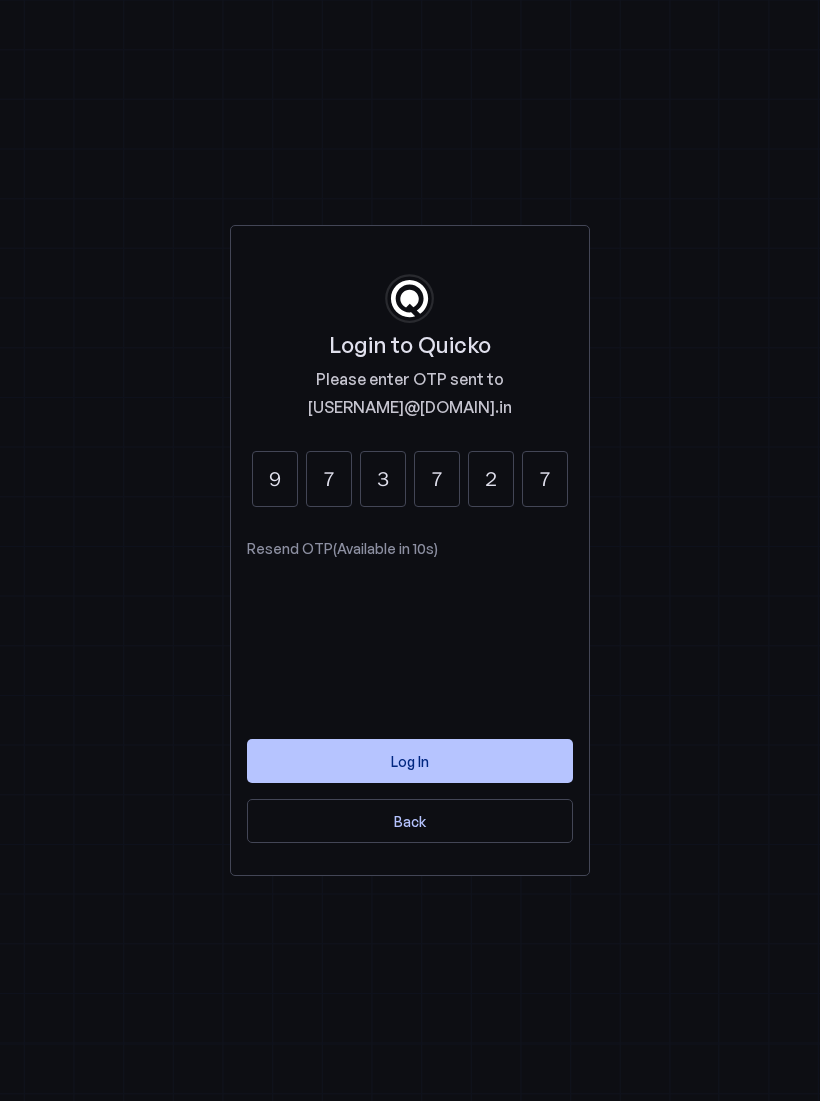type on "7" 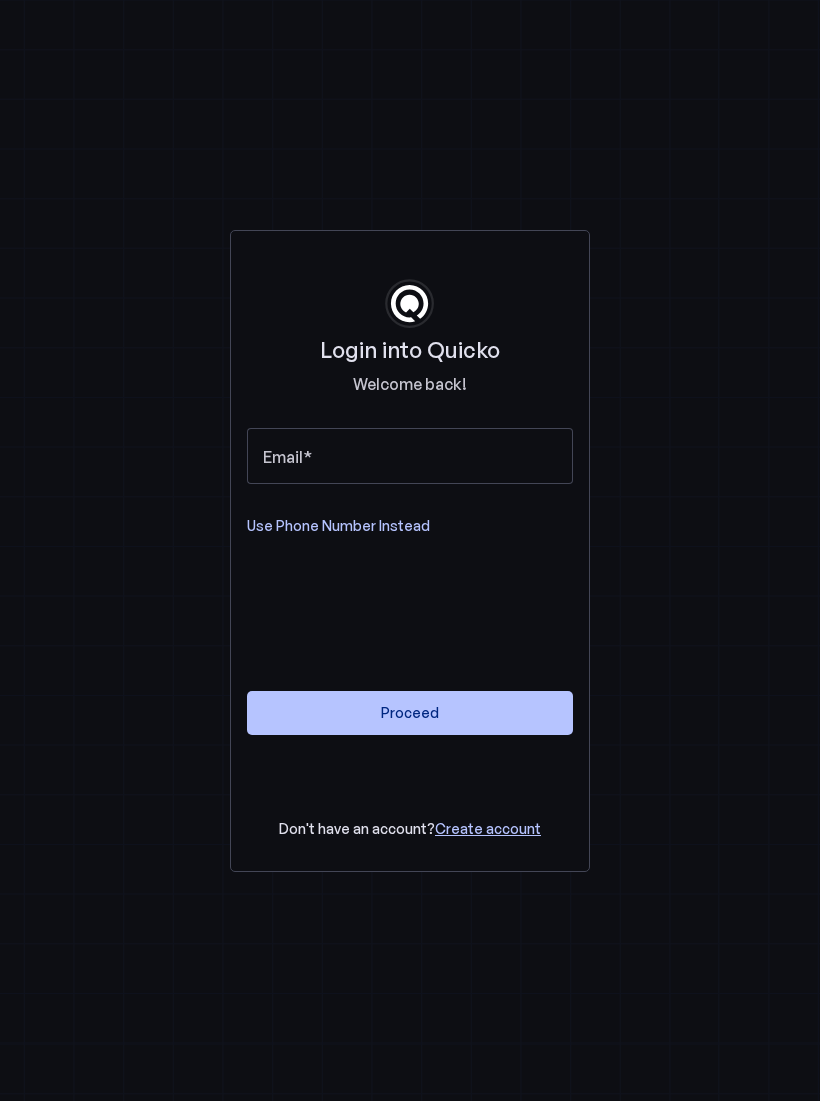 click on "Email" at bounding box center (410, 456) 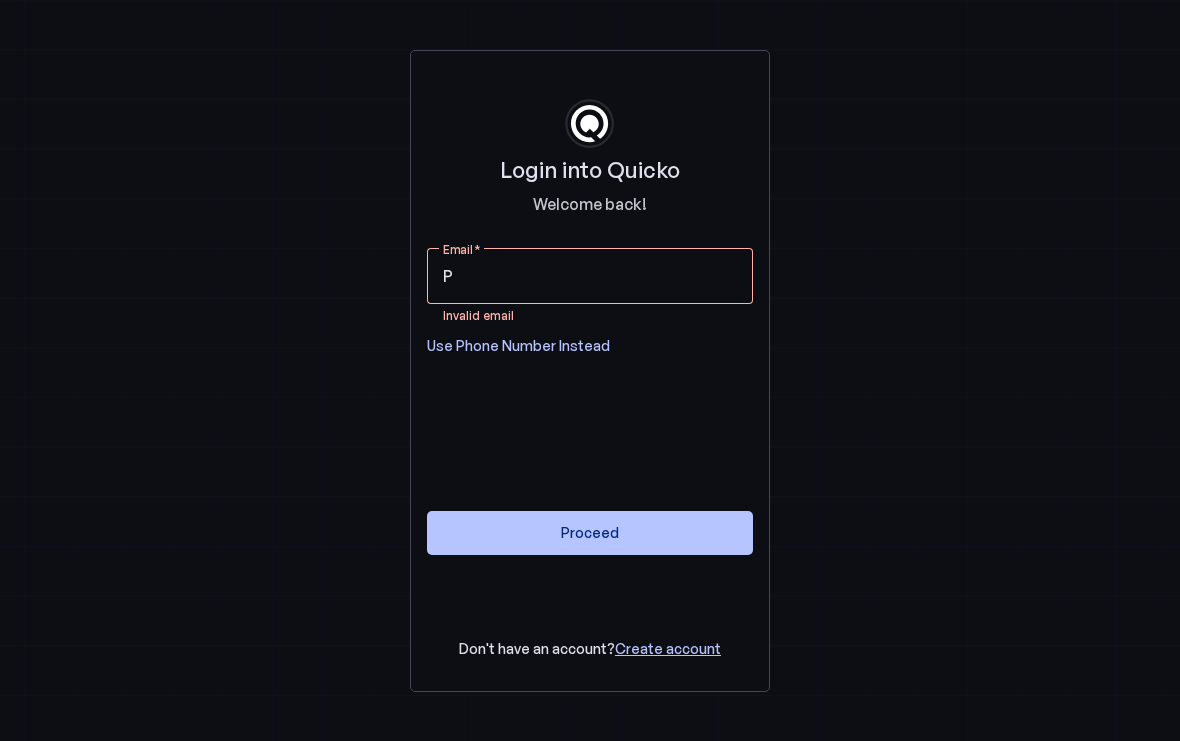 click on "P" at bounding box center (590, 276) 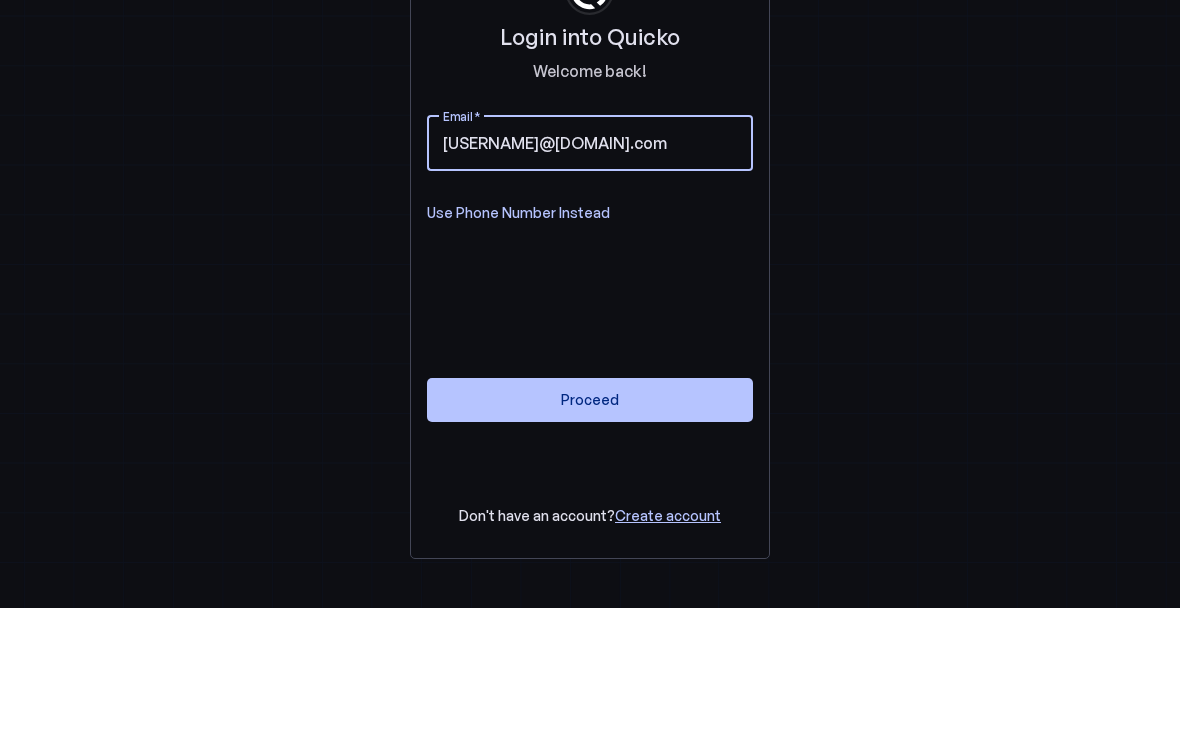 type on "[USERNAME]@[DOMAIN].com" 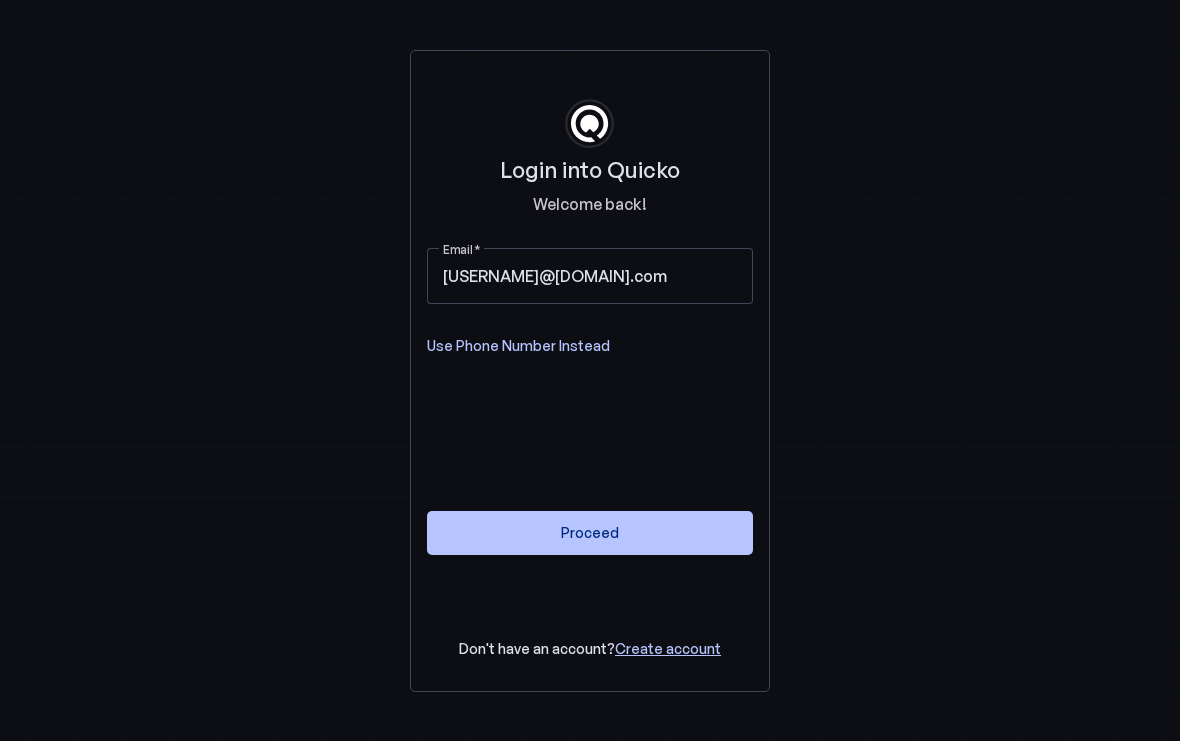 click at bounding box center [590, 533] 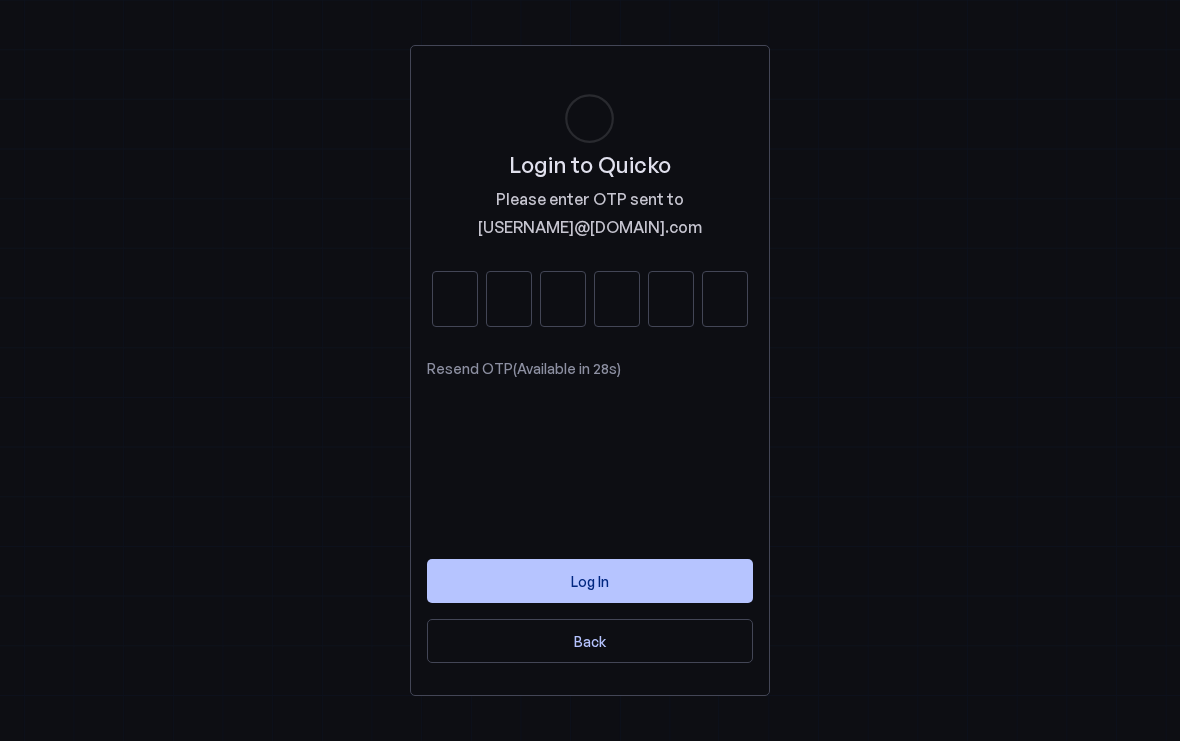 click at bounding box center (455, 299) 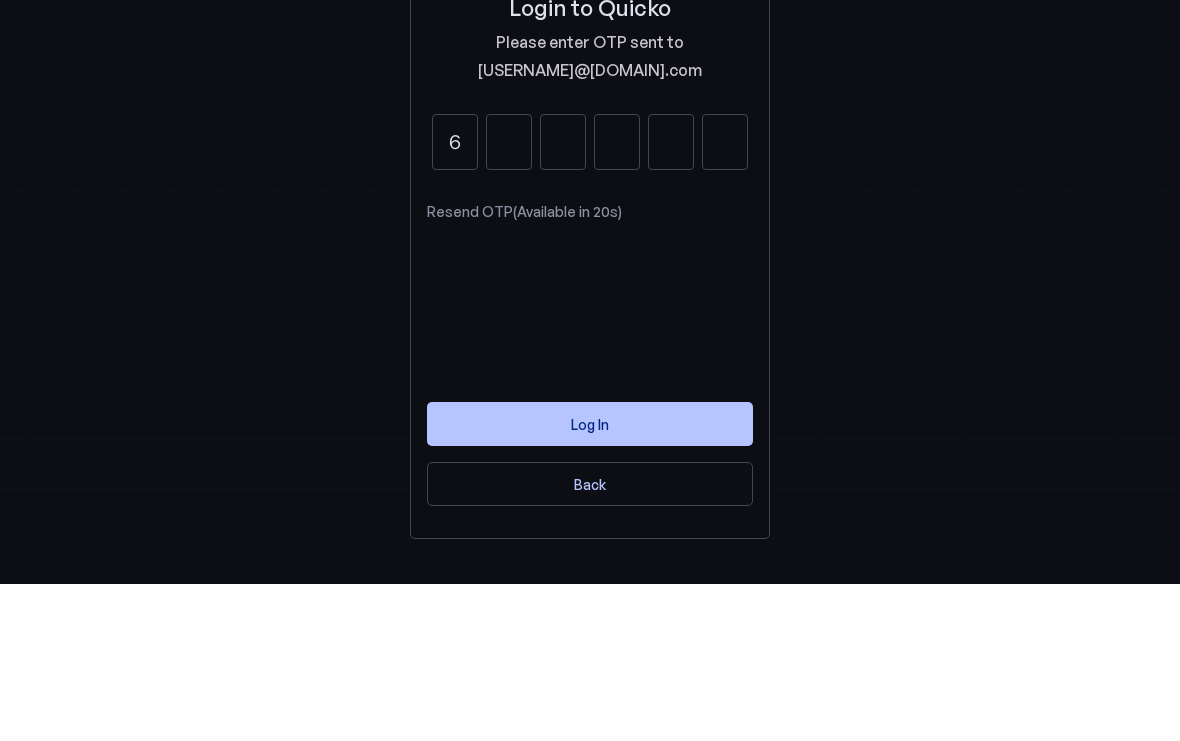 type on "6" 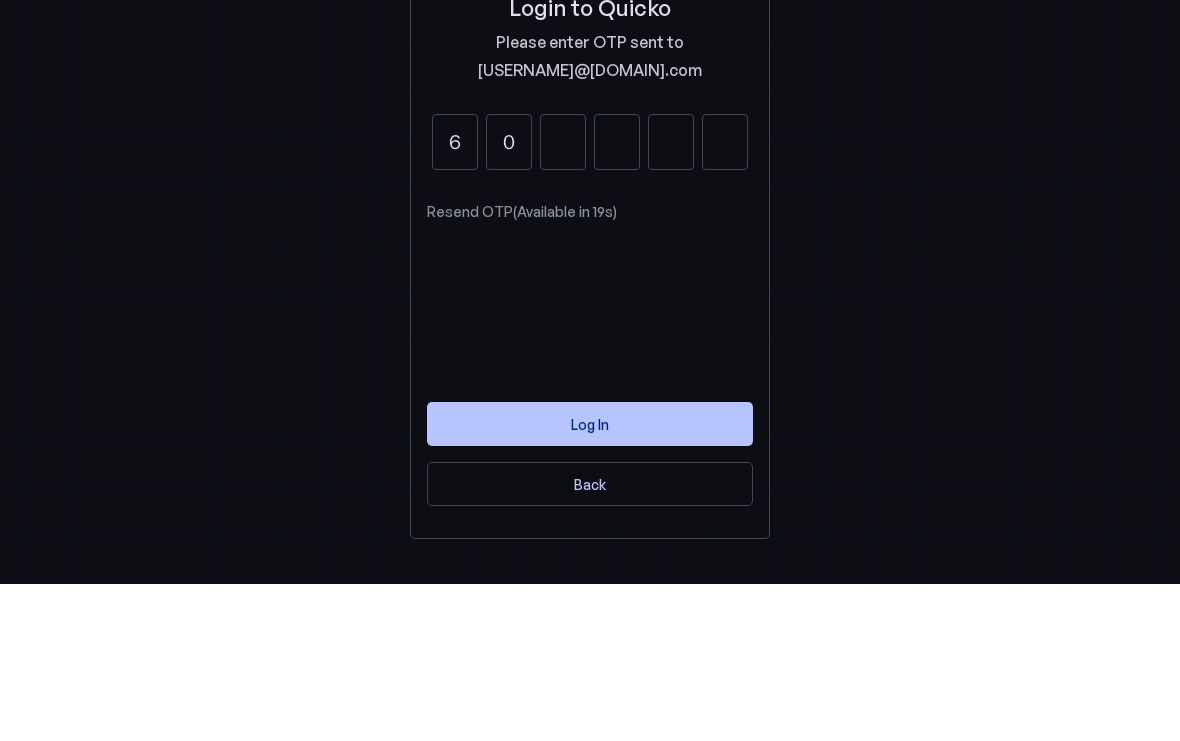 type on "0" 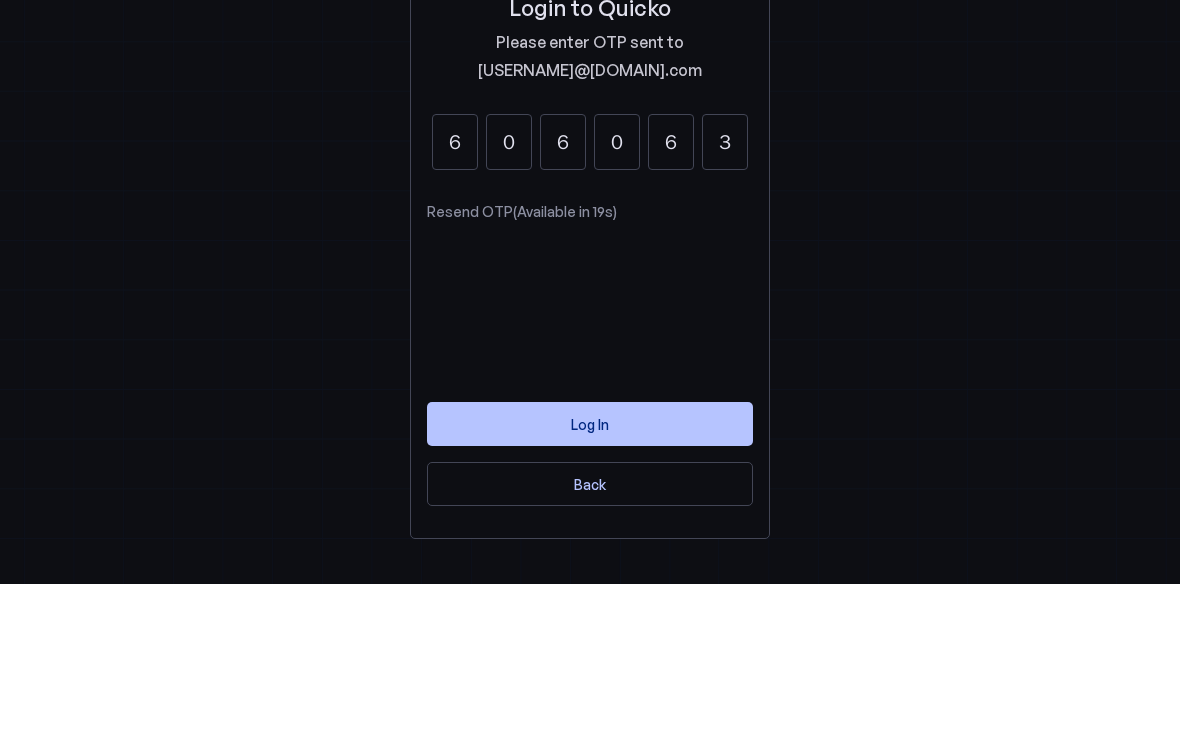 click on "Login to Quicko Please enter OTP sent to [USERNAME]@[DOMAIN].com 6 0 6 0 6 3 Resend OTP (Available in 19s) Log In Back" at bounding box center (590, 370) 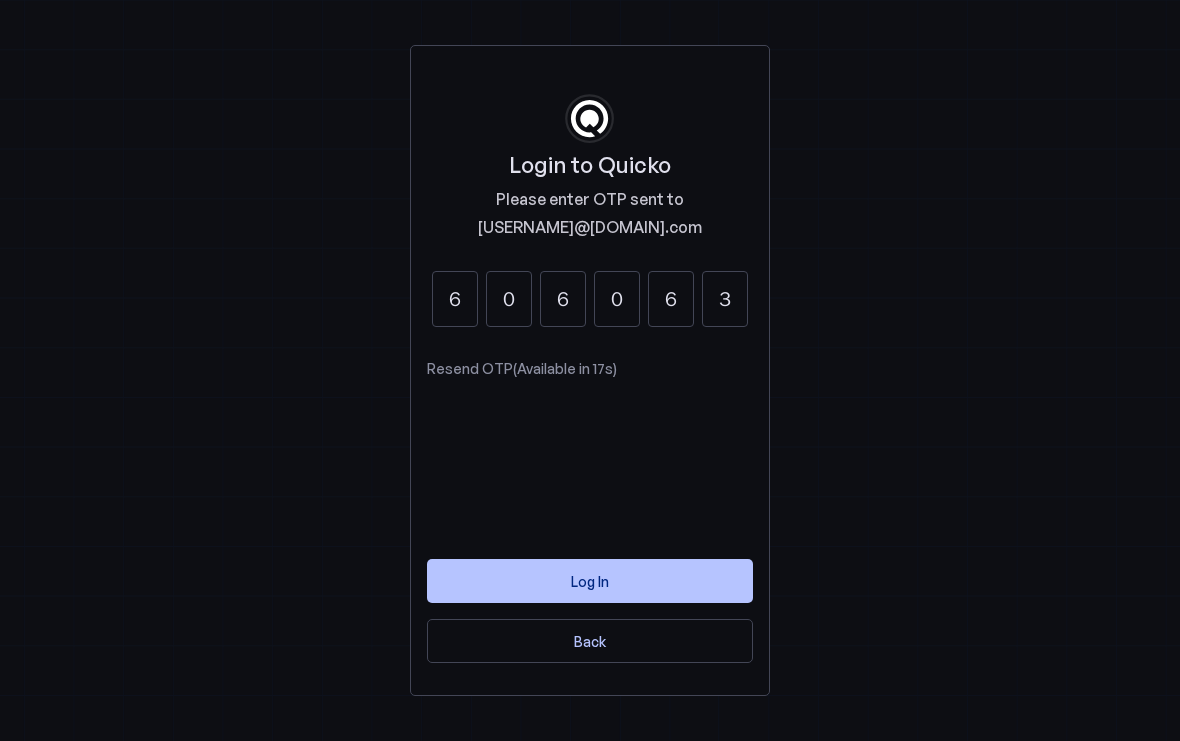 click on "0" at bounding box center [617, 299] 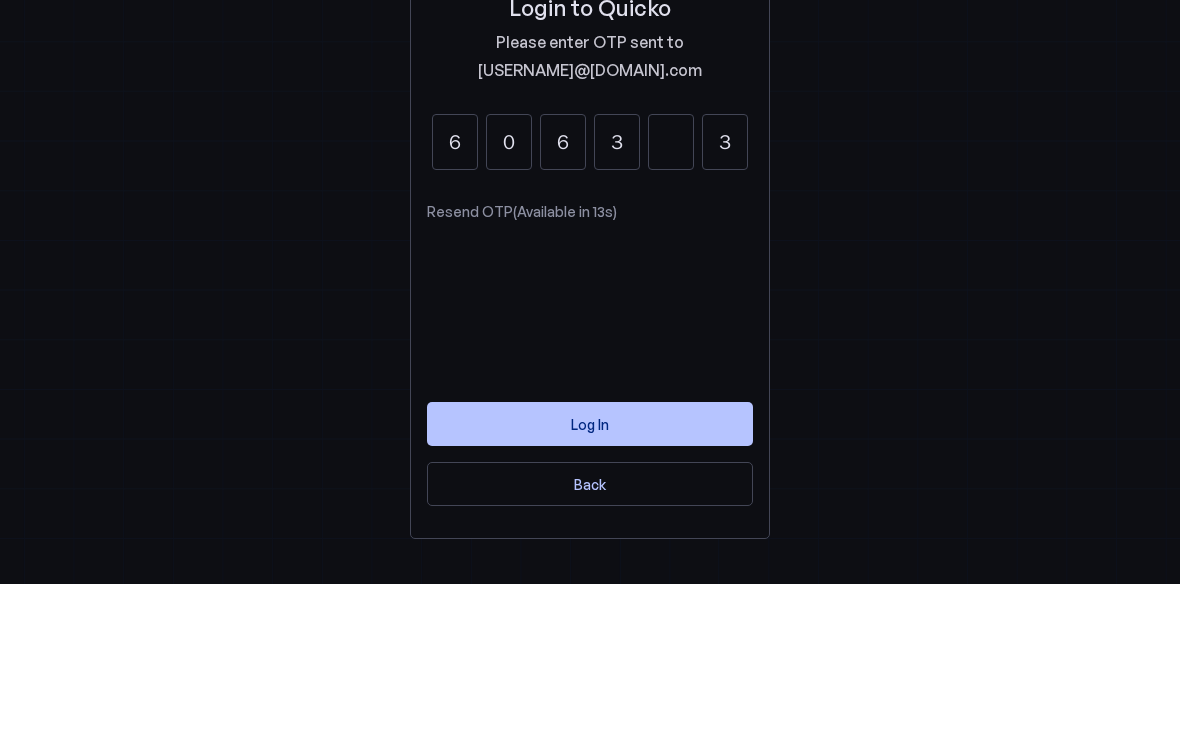 type on "3" 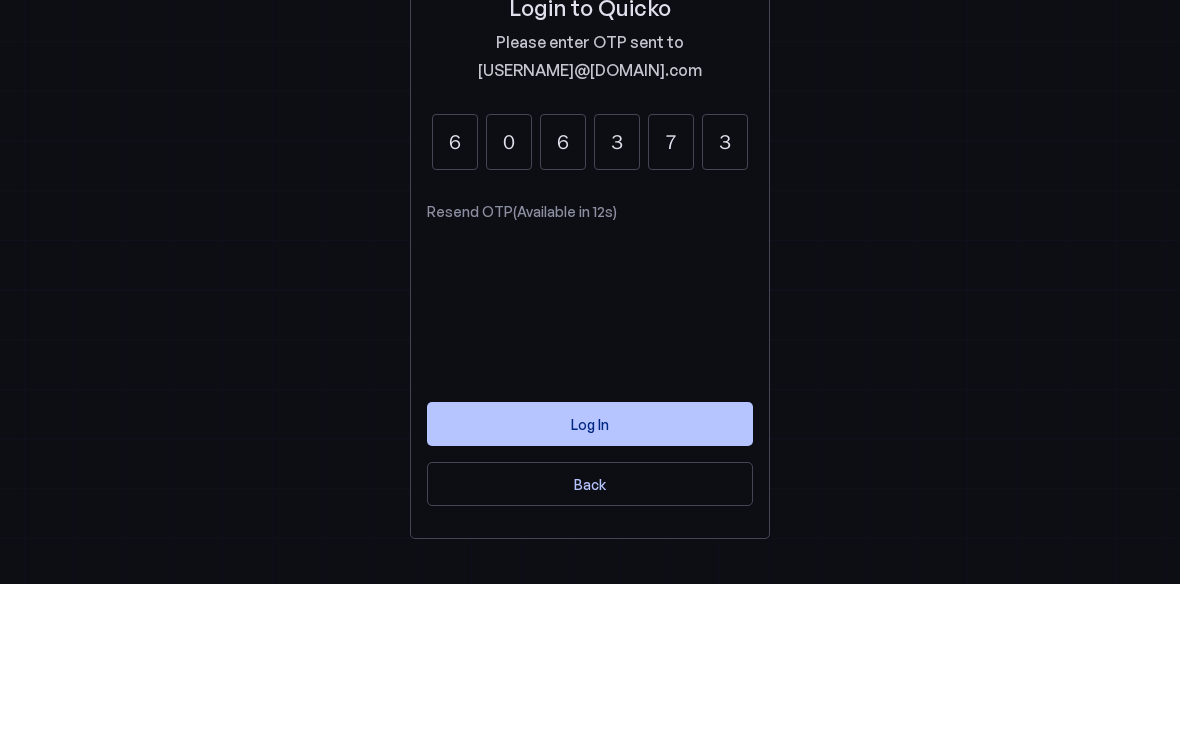 type on "7" 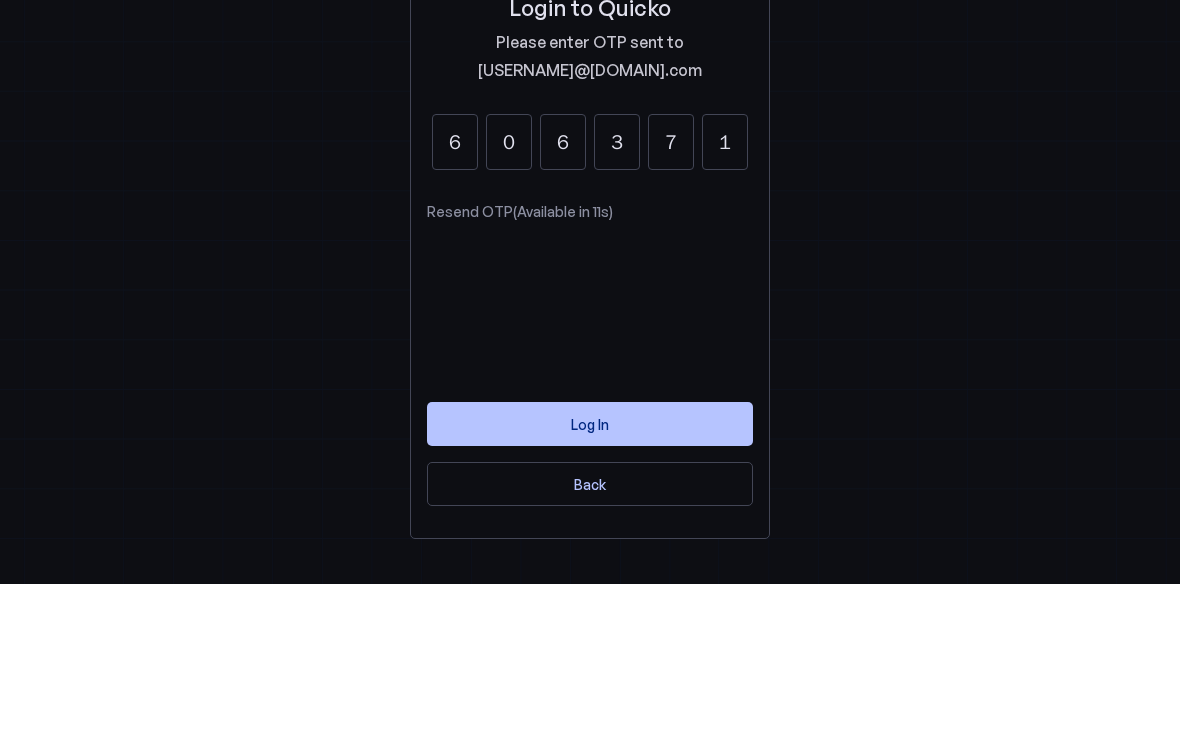 type on "1" 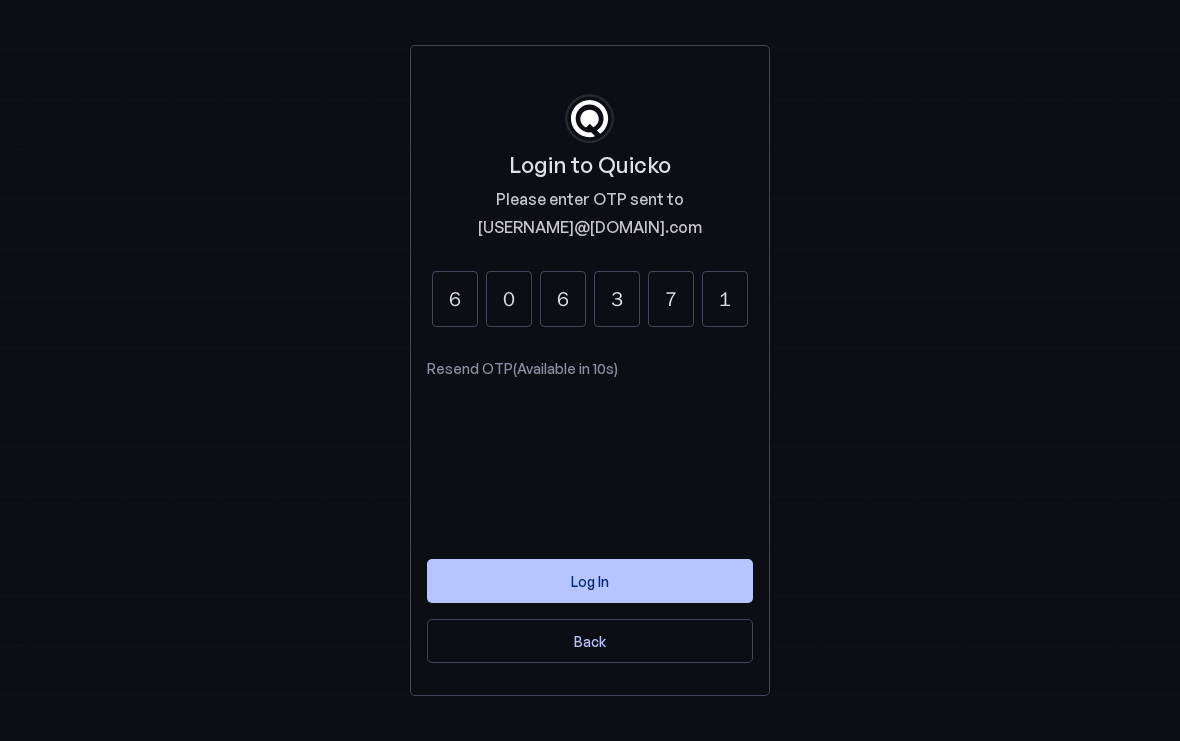 click on "Log In" at bounding box center (590, 581) 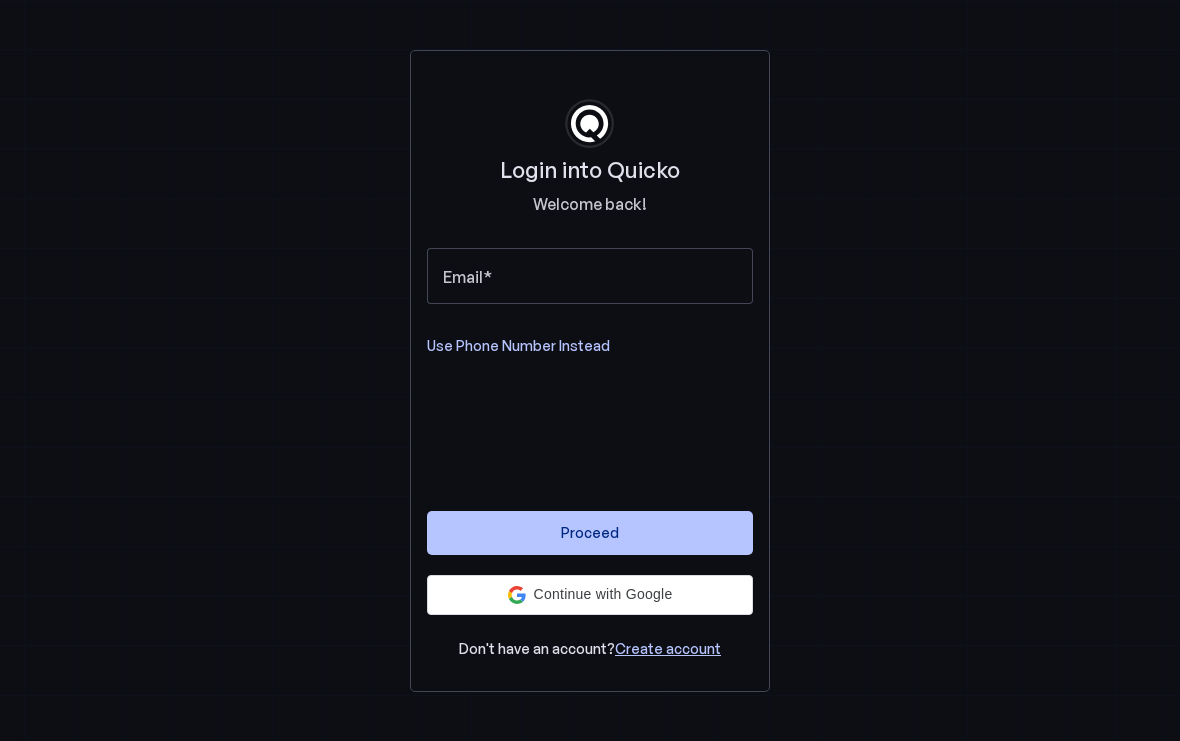 click on "Email" at bounding box center [590, 276] 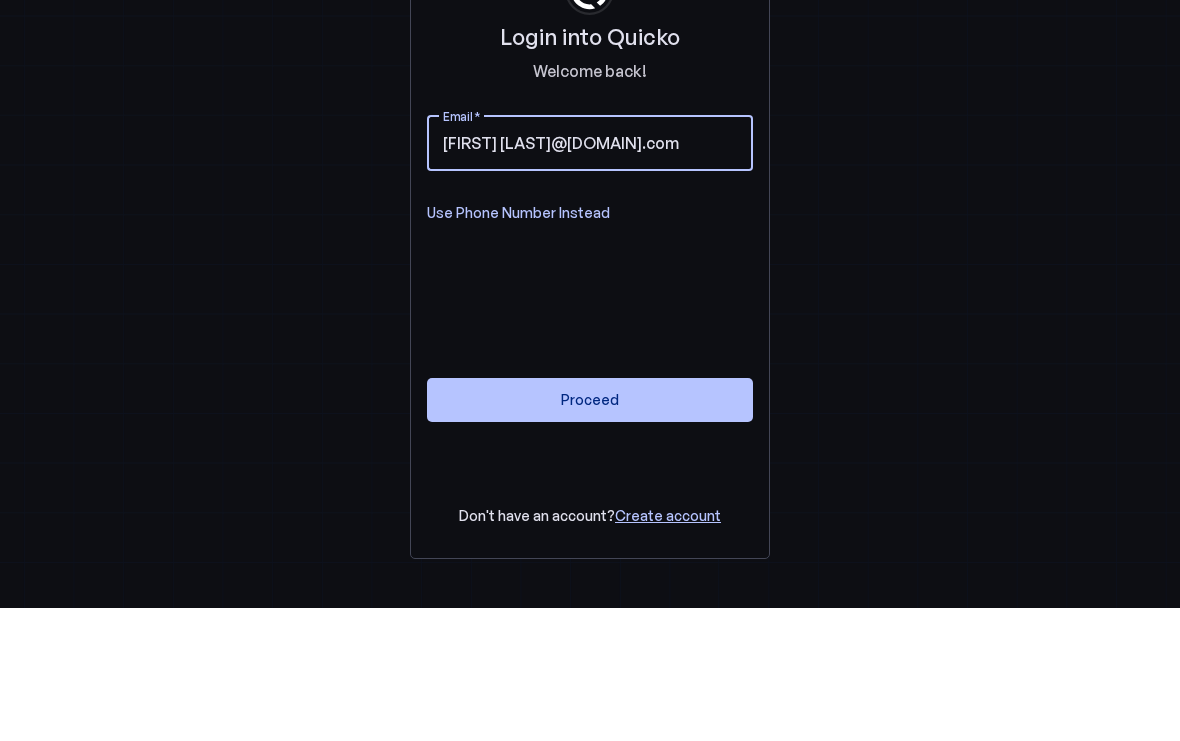 click on "[FIRST] [LAST]@[DOMAIN].com" at bounding box center [590, 276] 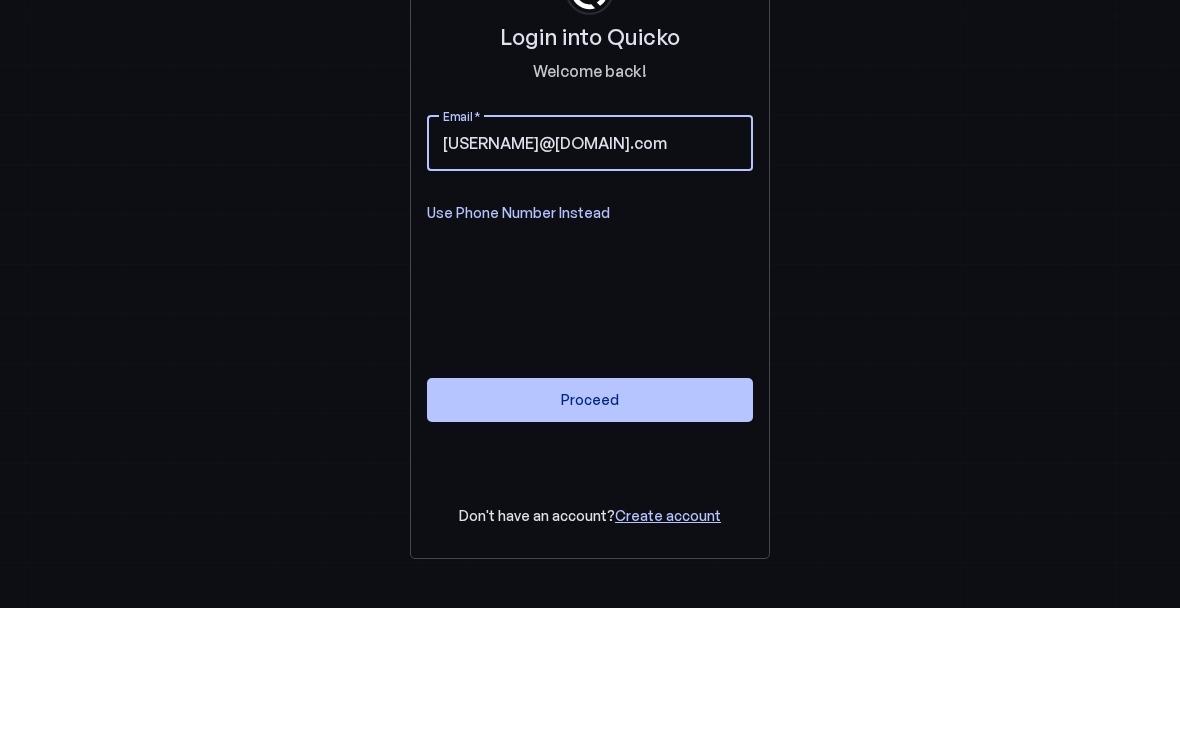 type on "[USERNAME]@[DOMAIN].com" 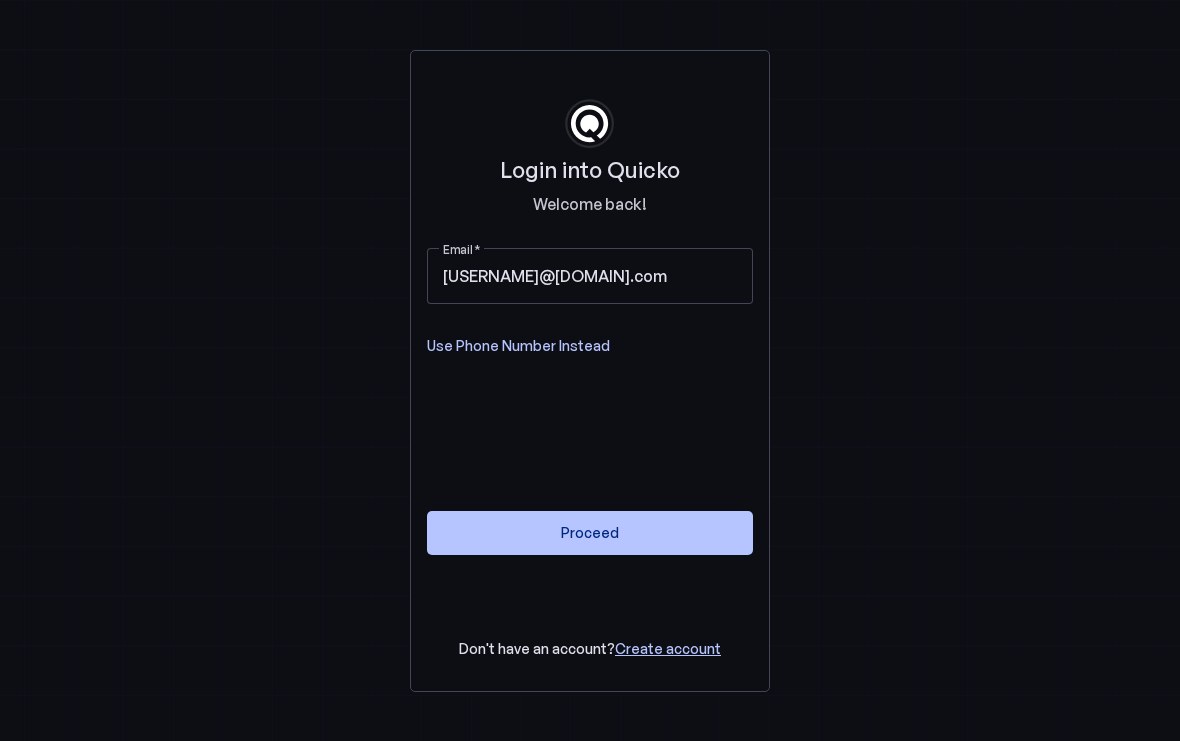 click at bounding box center [590, 533] 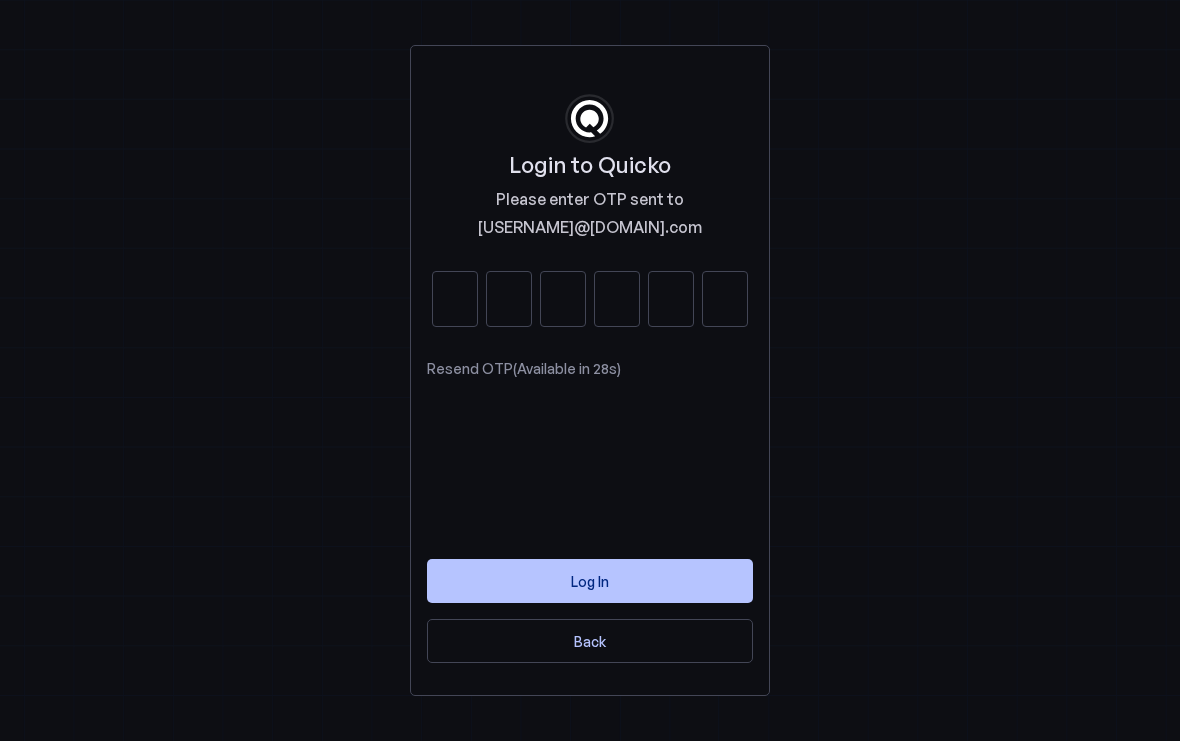 click at bounding box center (455, 299) 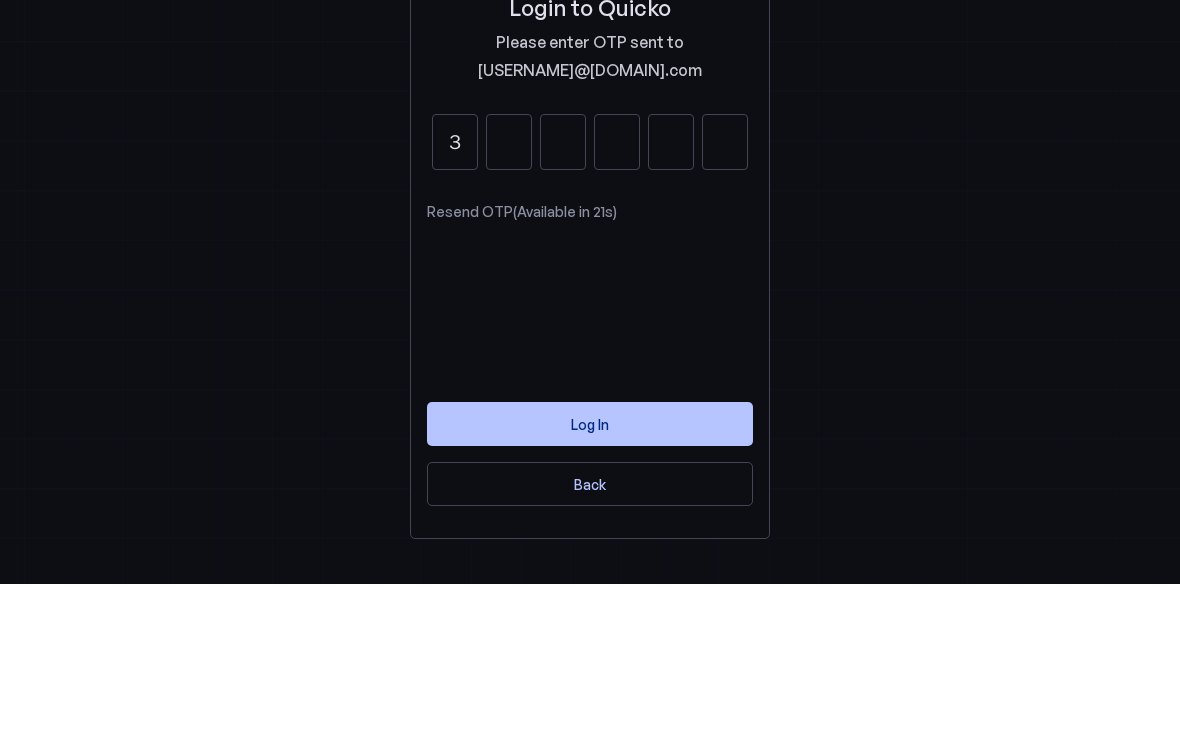 type on "3" 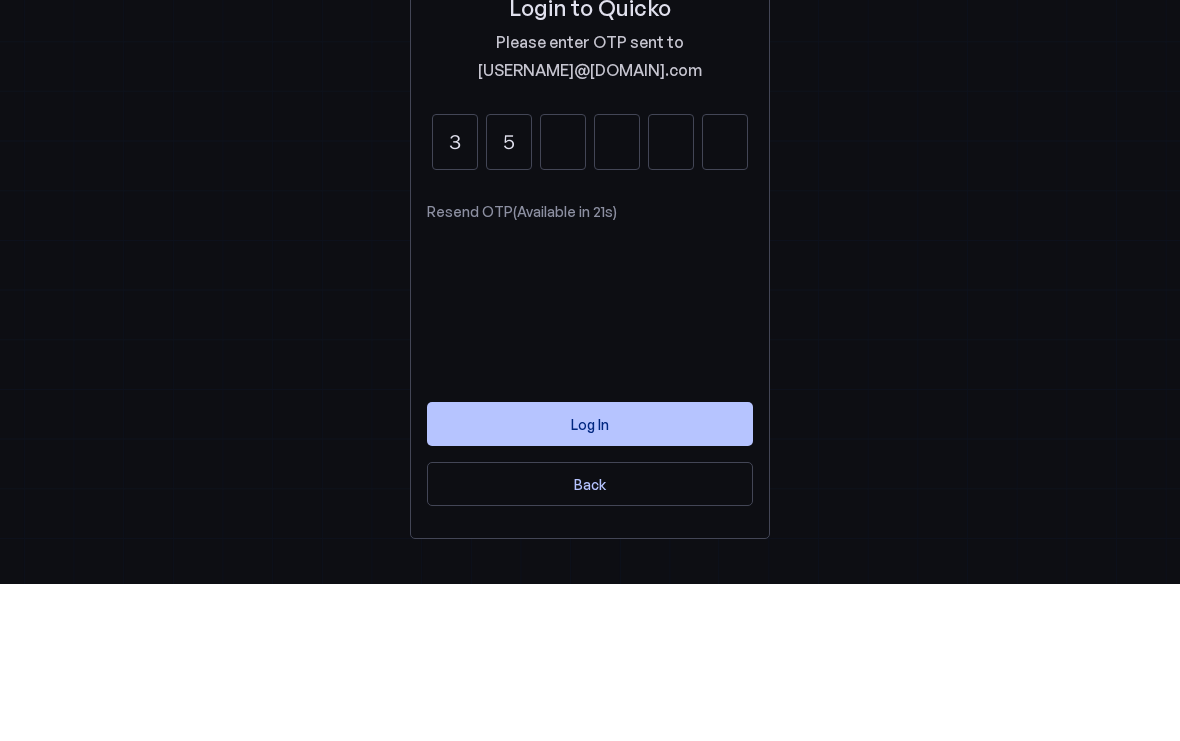 type on "5" 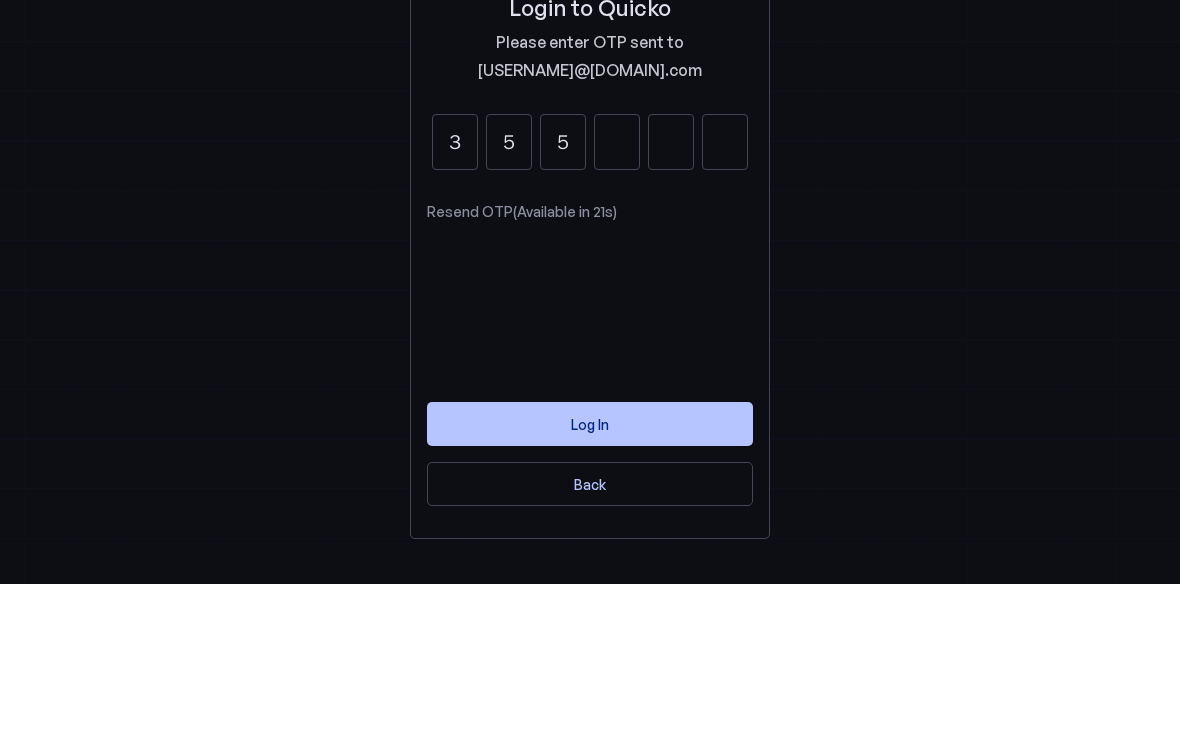type on "5" 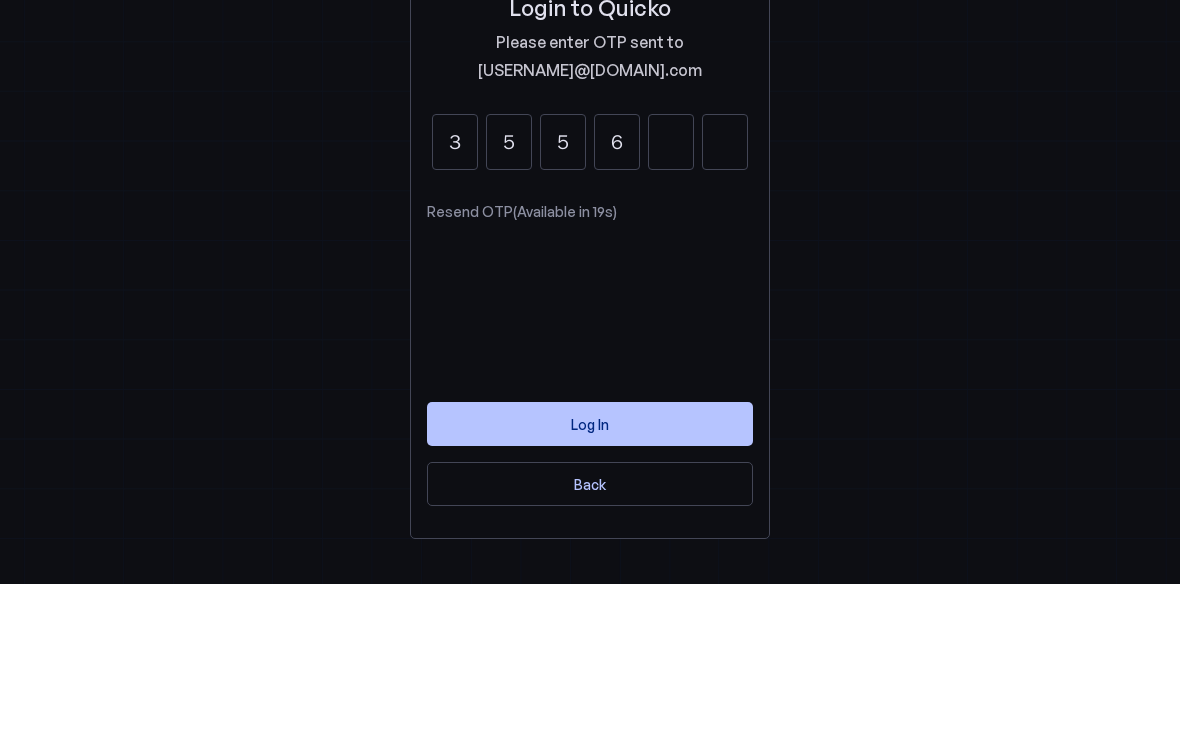 type on "6" 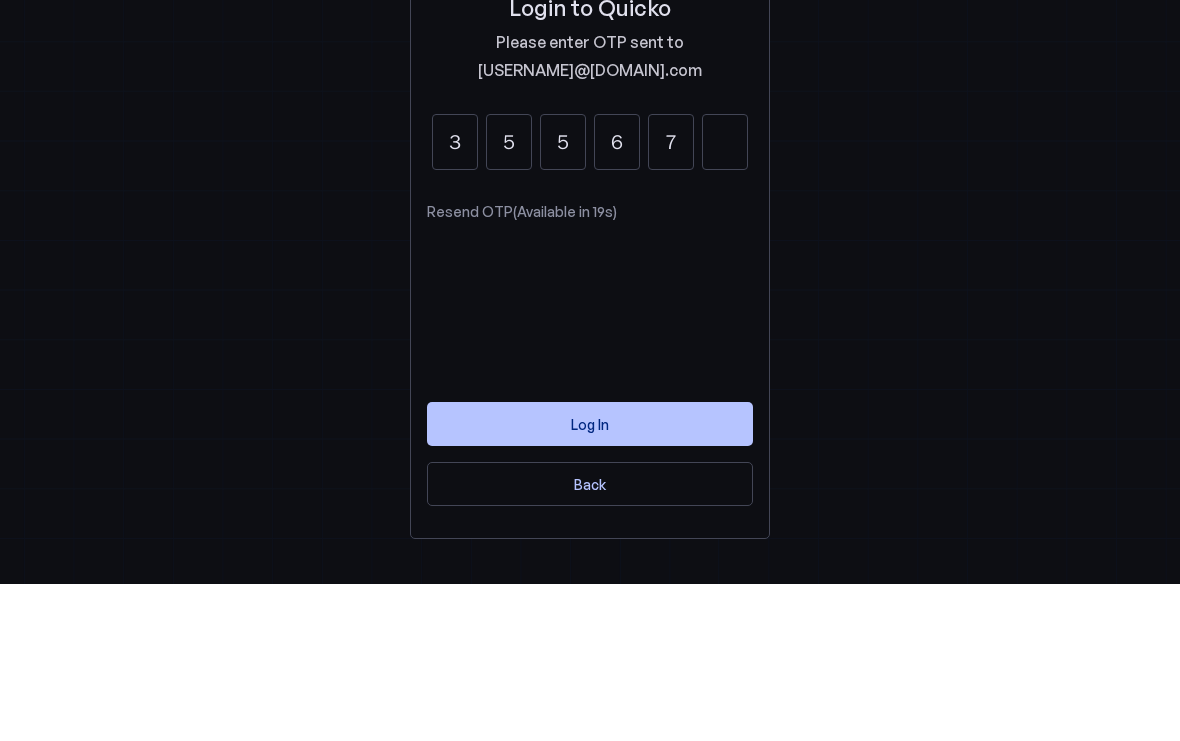 type on "7" 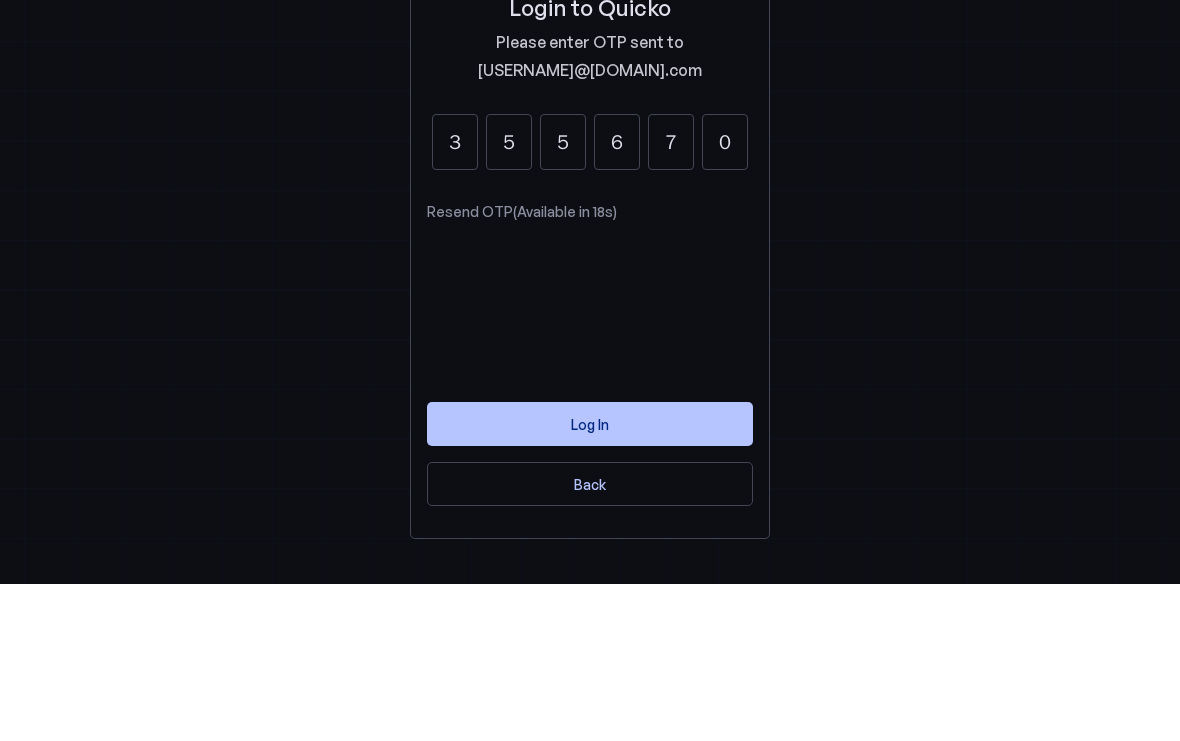 type on "0" 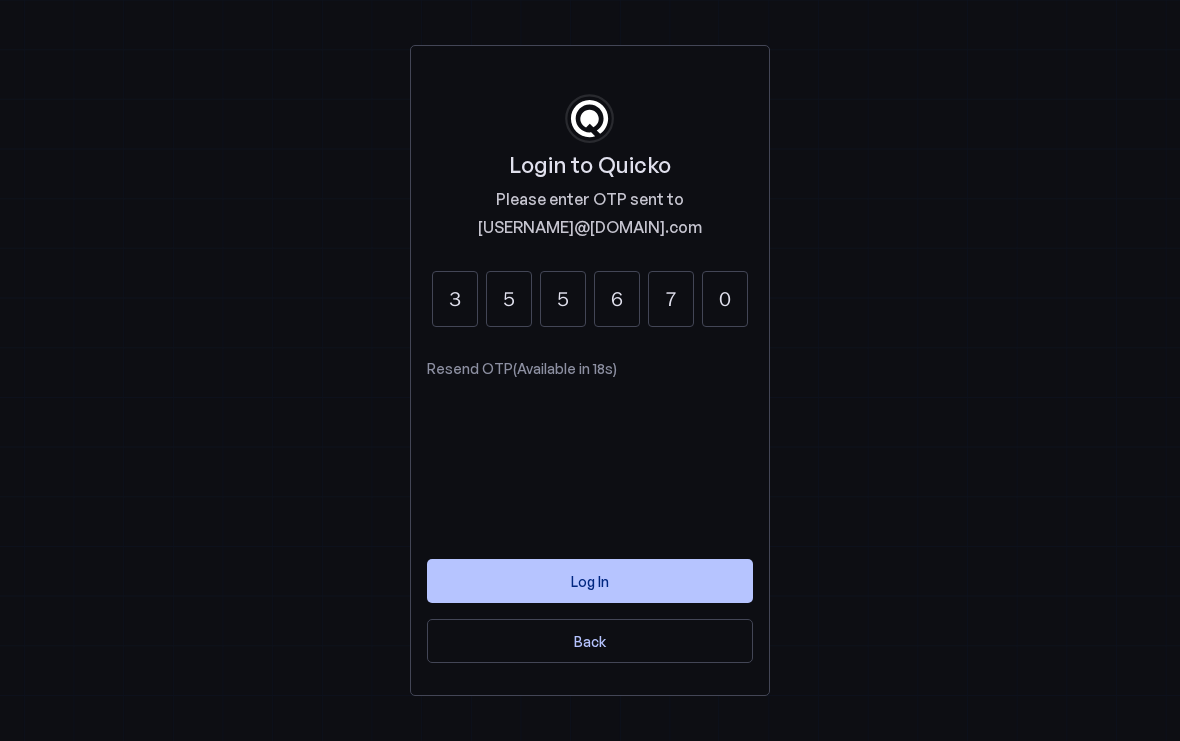 click at bounding box center [590, 581] 